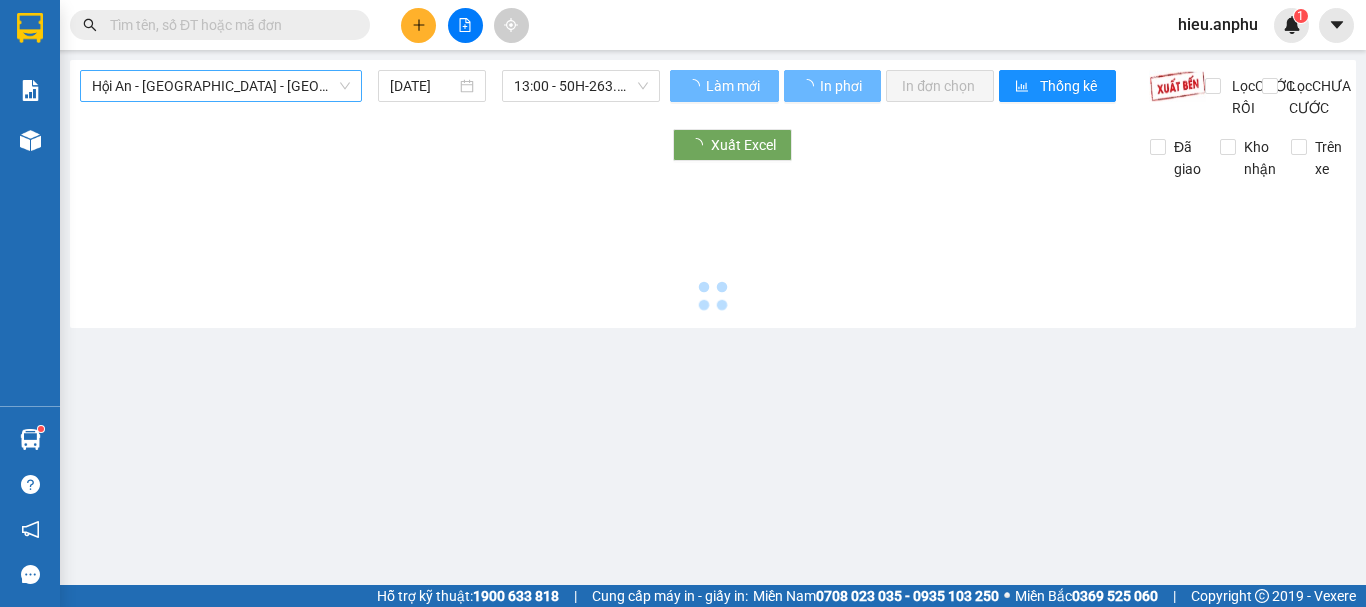 scroll, scrollTop: 0, scrollLeft: 0, axis: both 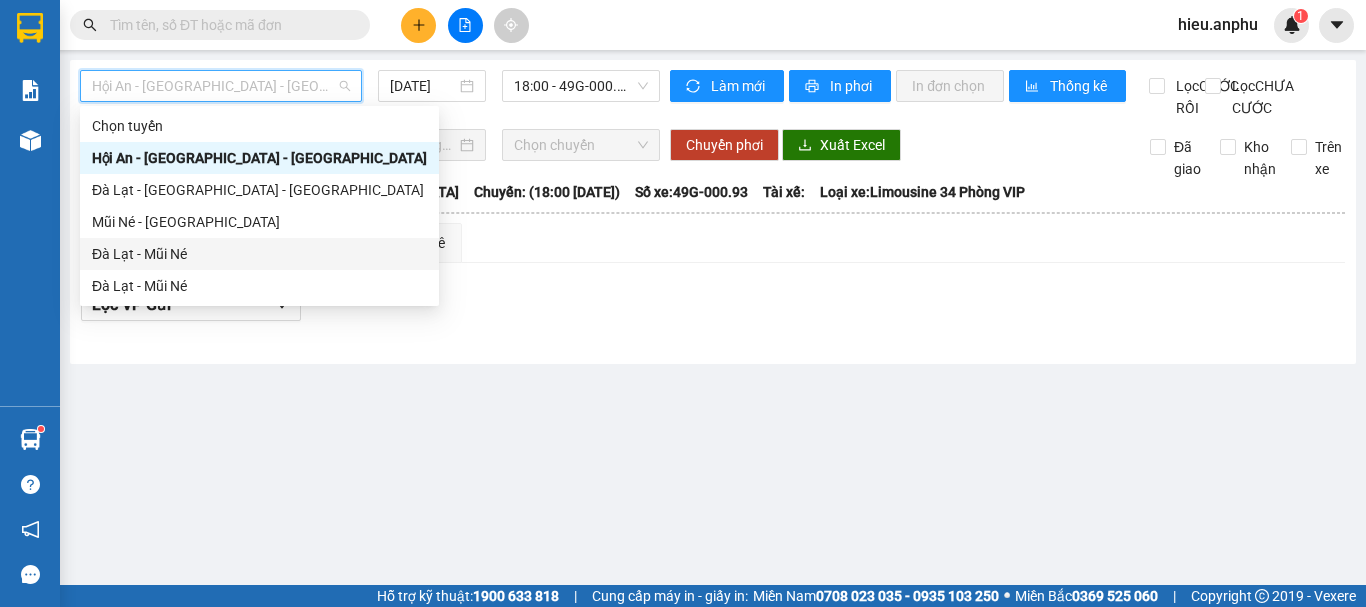 click on "Đà Lạt - Mũi Né" at bounding box center (259, 254) 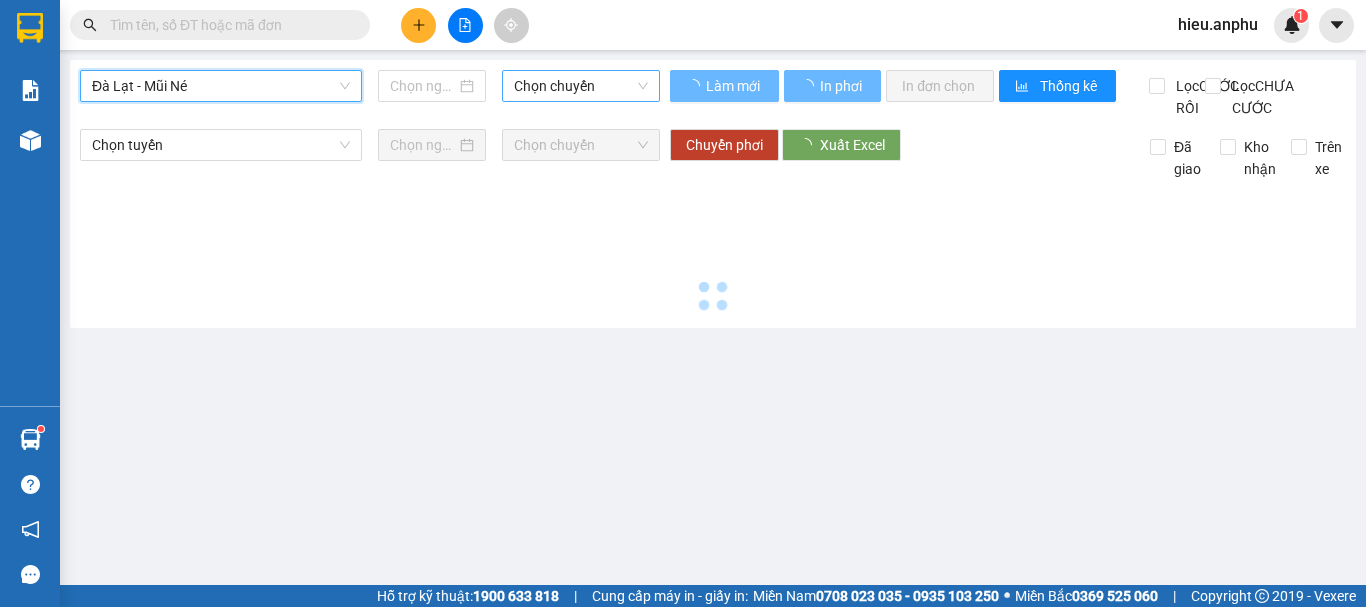 type on "[DATE]" 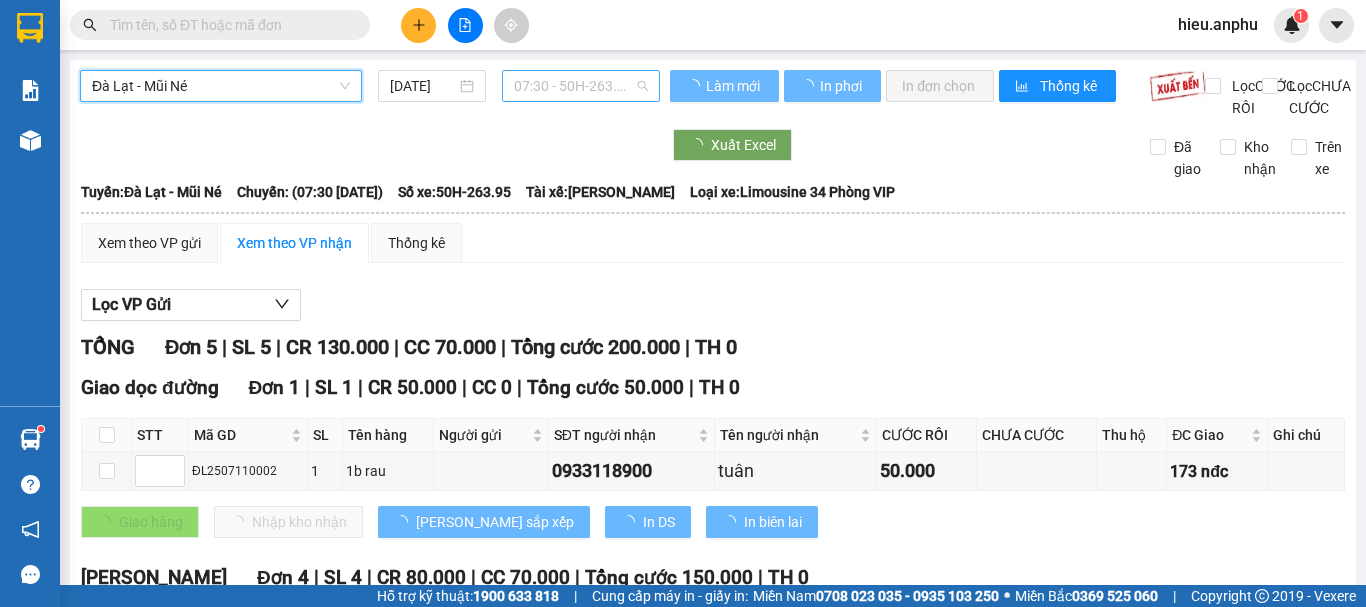 click on "07:30     - 50H-263.95" at bounding box center [581, 86] 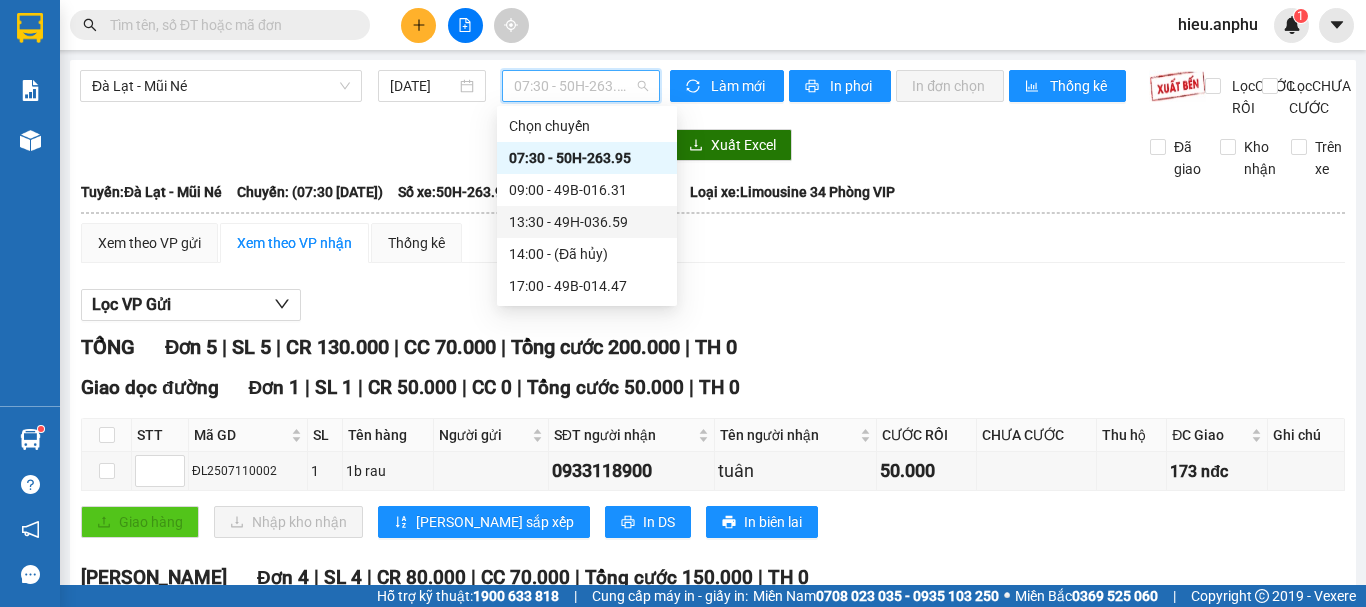 click on "13:30     - 49H-036.59" at bounding box center [587, 222] 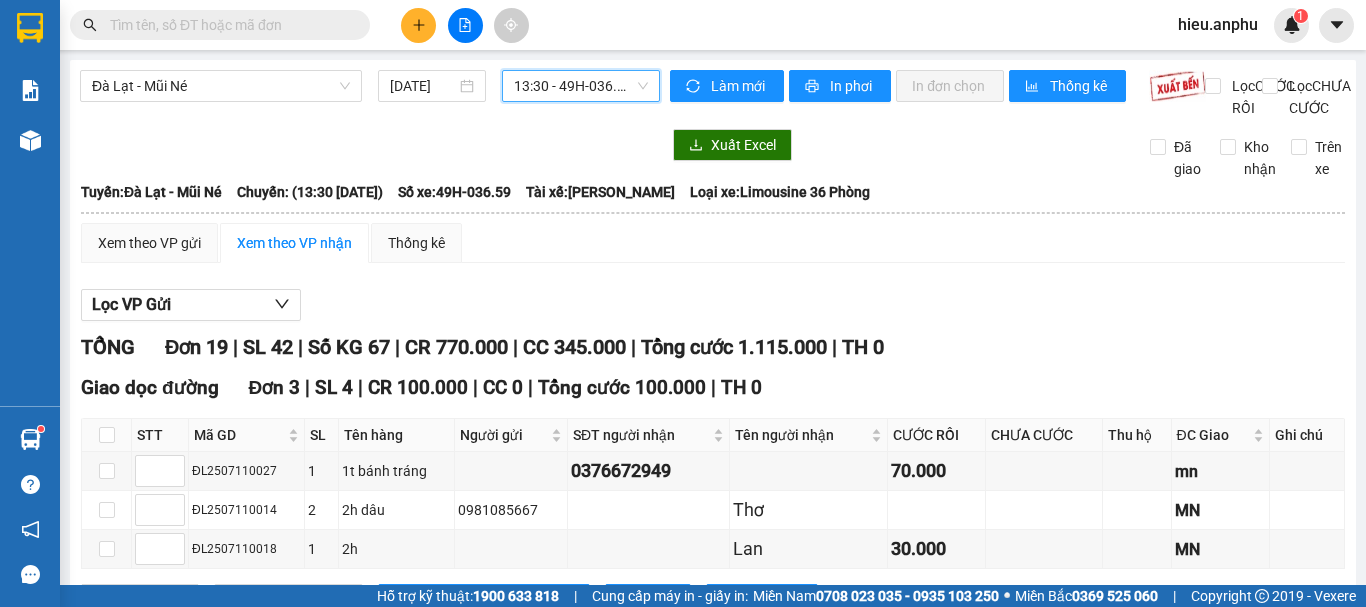 scroll, scrollTop: 300, scrollLeft: 0, axis: vertical 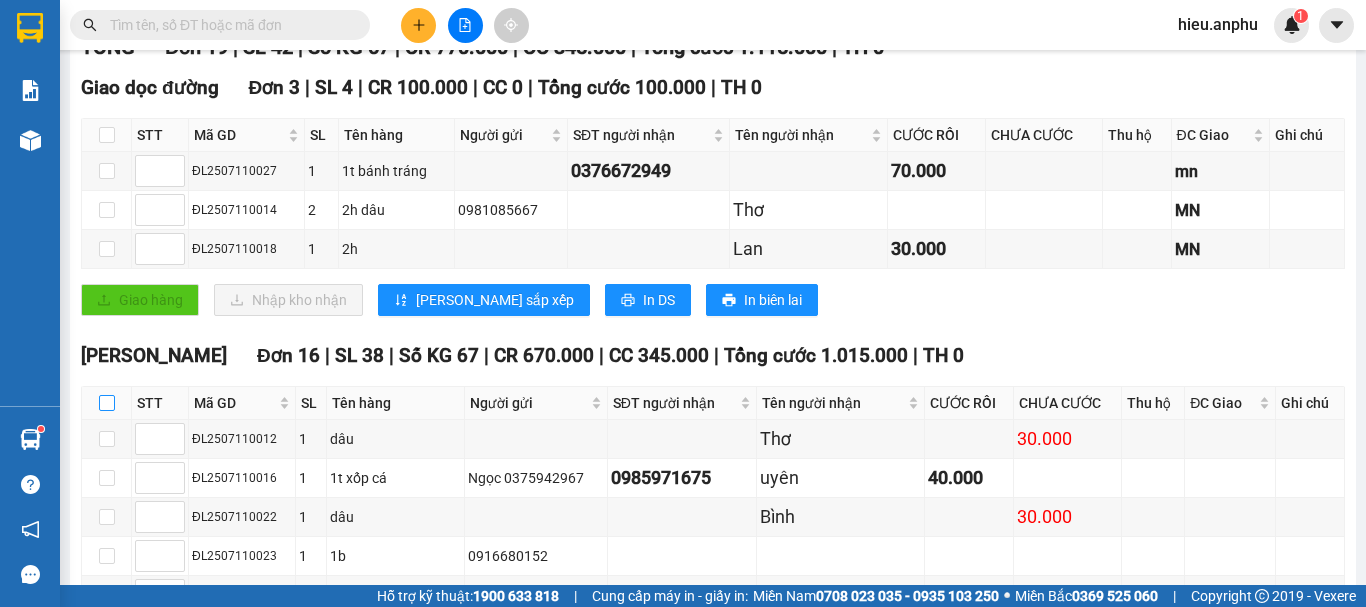 click at bounding box center [107, 403] 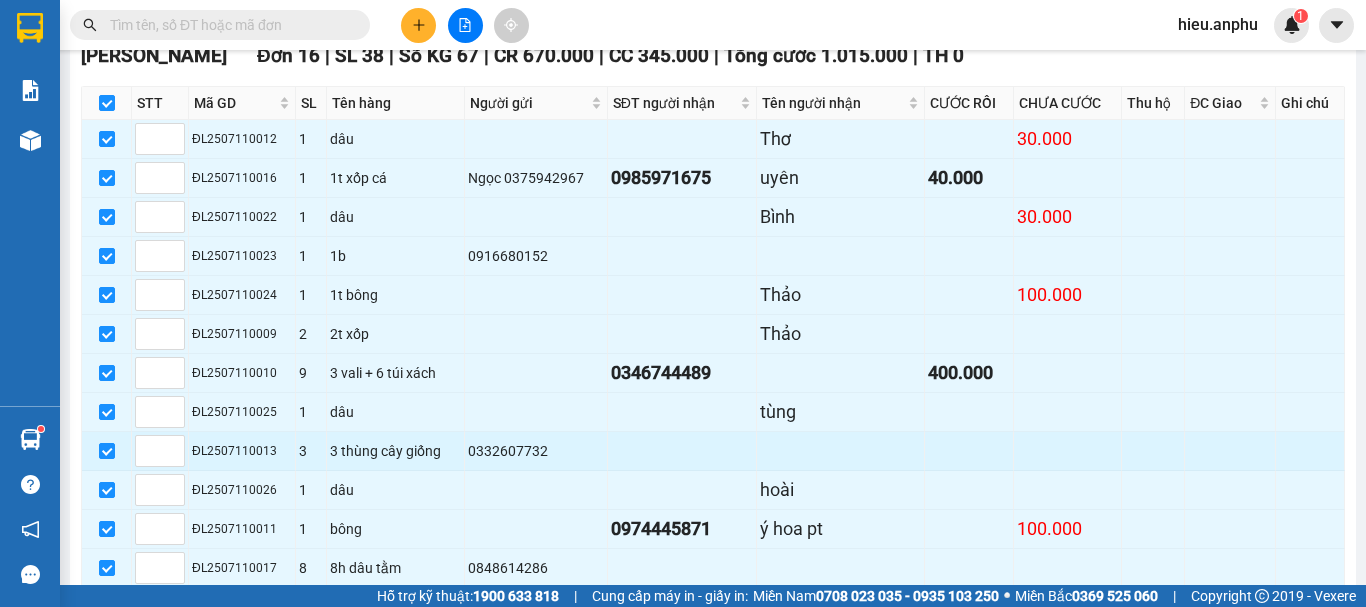 scroll, scrollTop: 884, scrollLeft: 0, axis: vertical 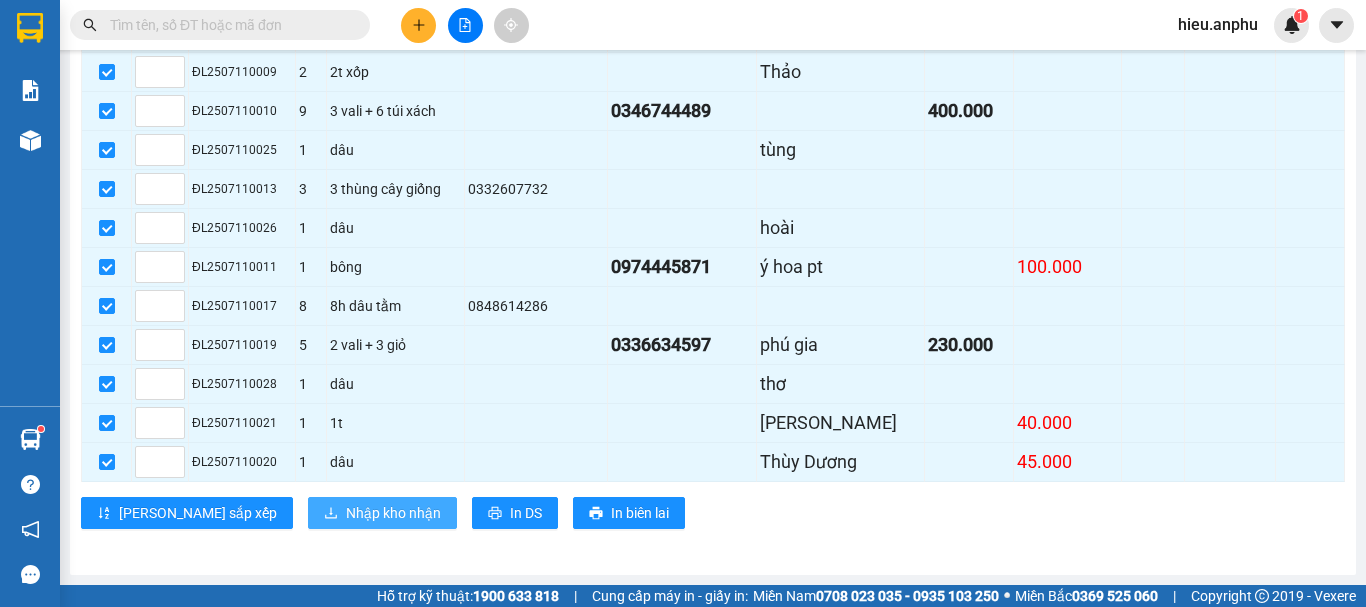 click on "Nhập kho nhận" at bounding box center (393, 513) 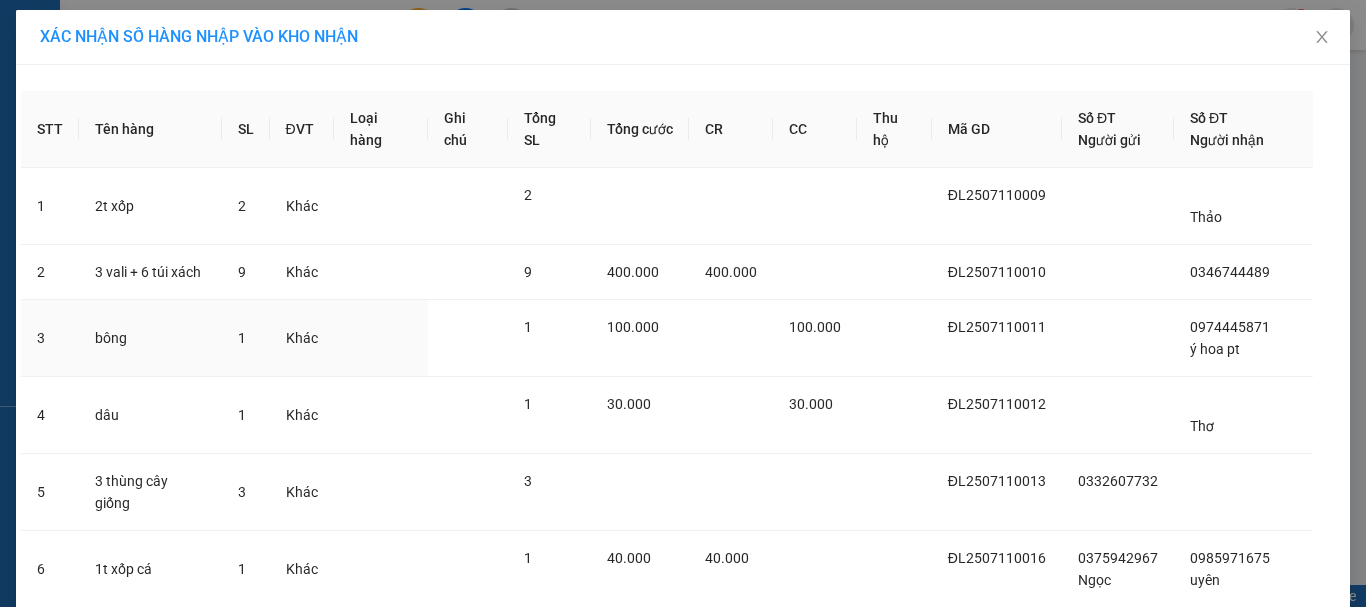 scroll, scrollTop: 0, scrollLeft: 0, axis: both 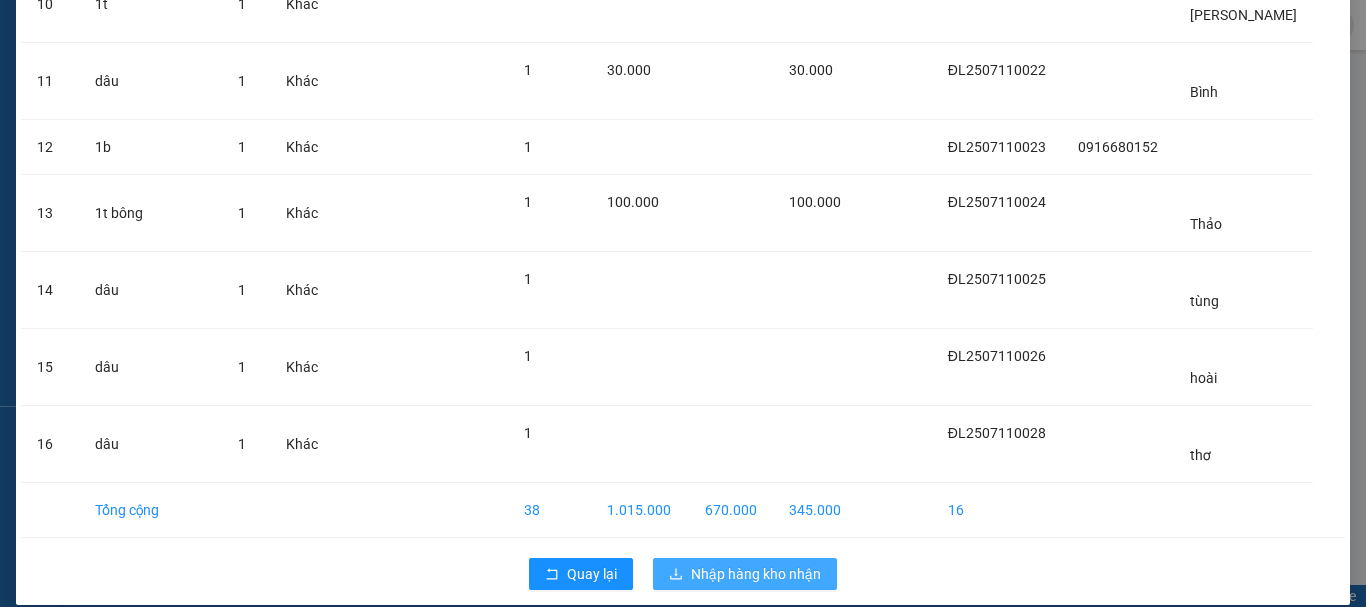 click on "Nhập hàng kho nhận" at bounding box center (756, 574) 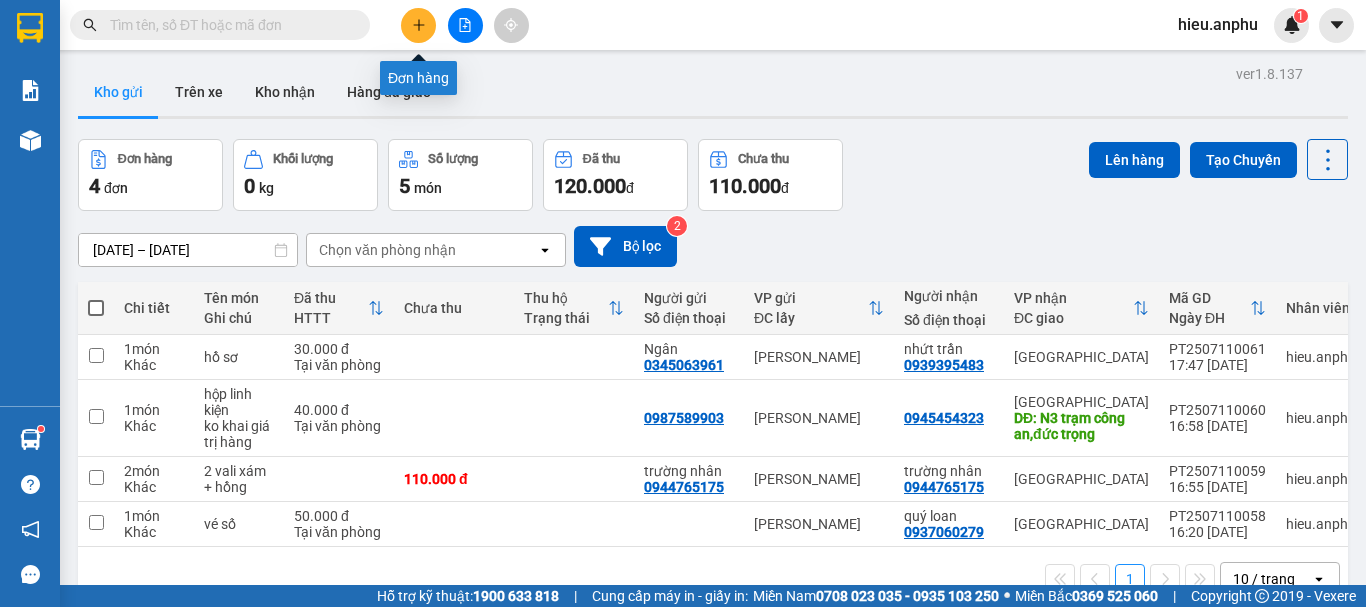 click at bounding box center [418, 25] 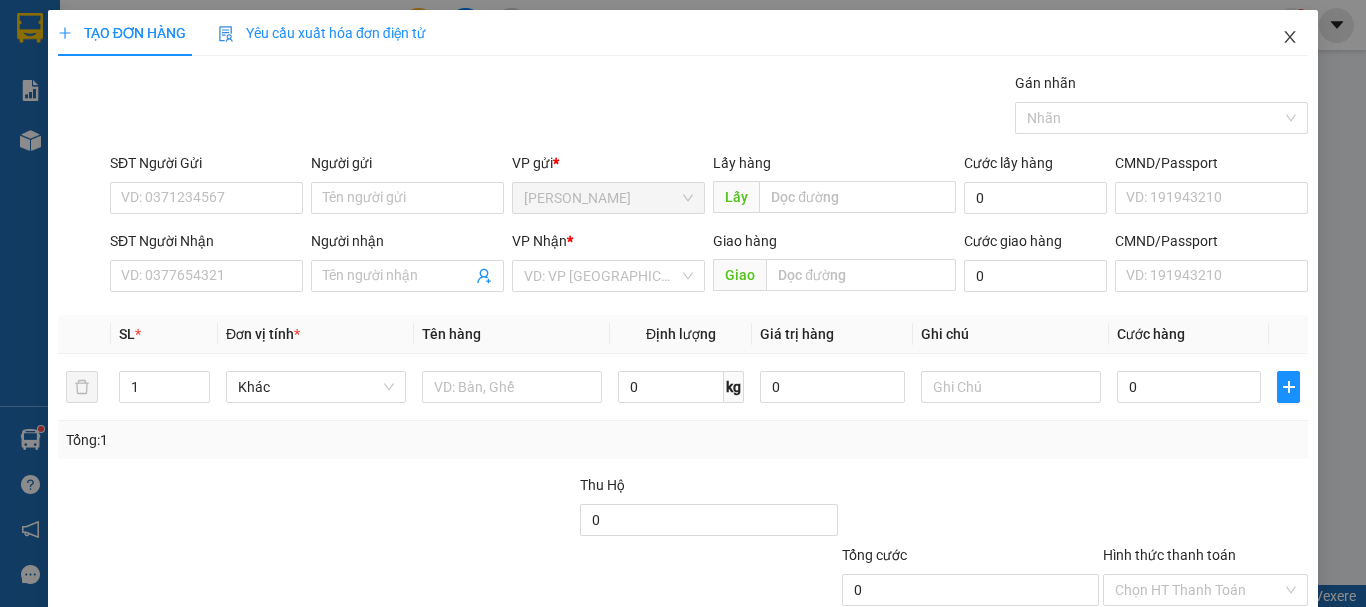 click 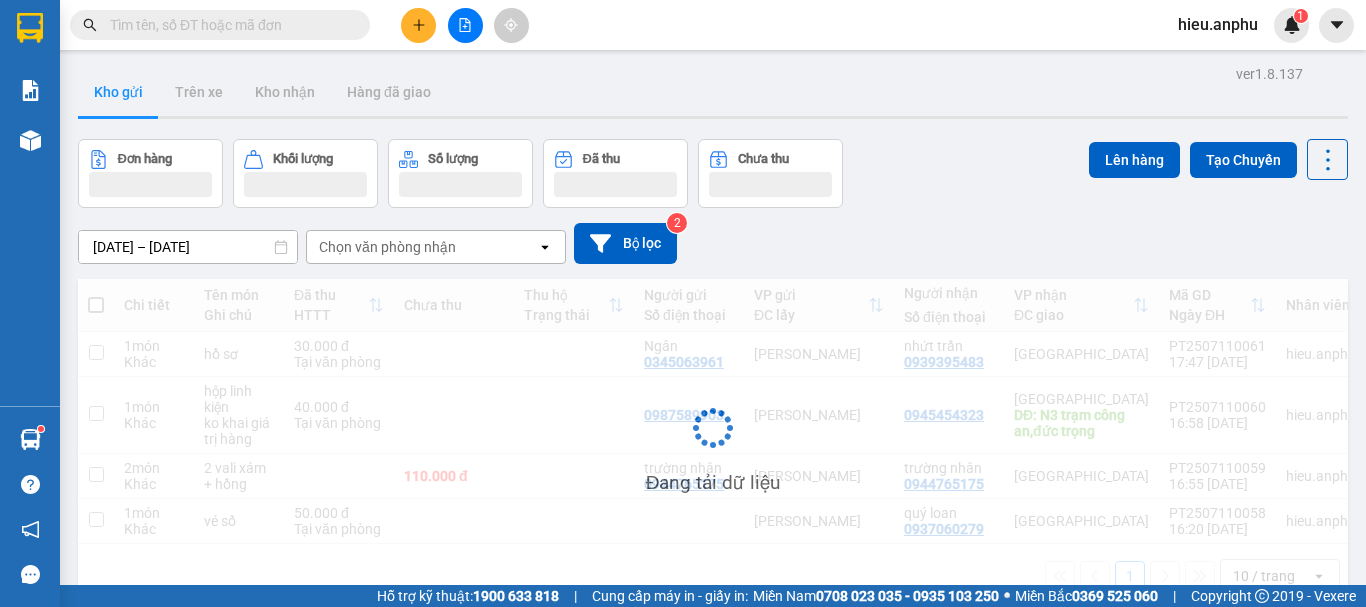 click at bounding box center (228, 25) 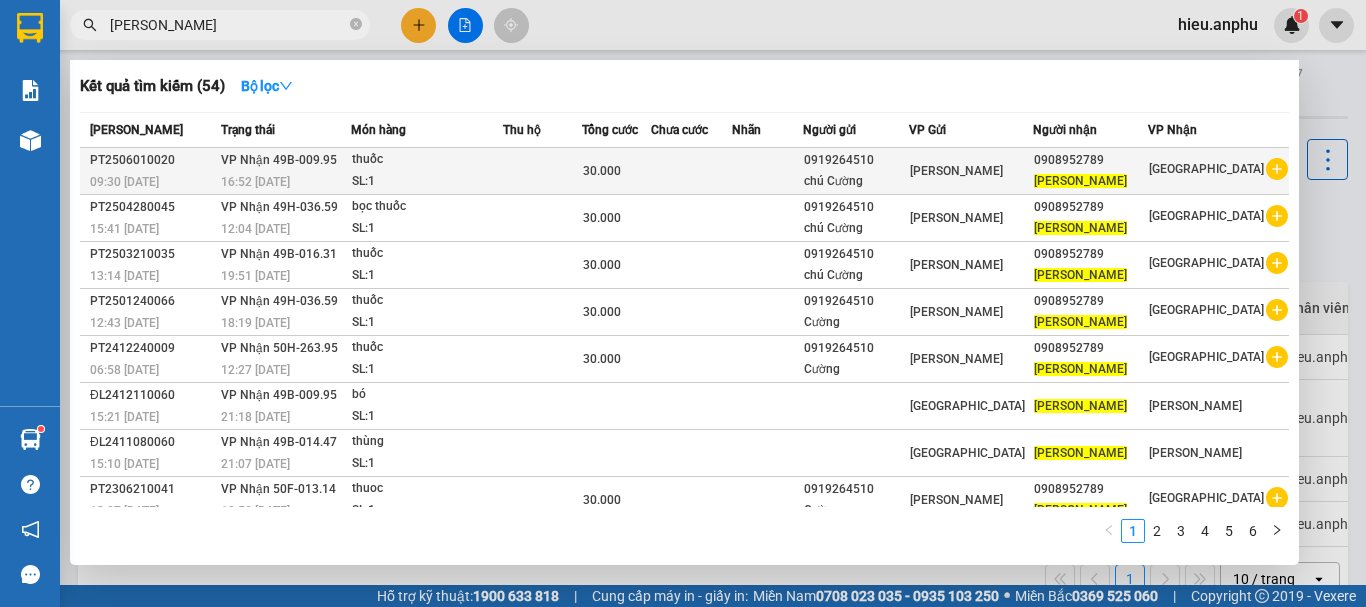 type on "[PERSON_NAME]" 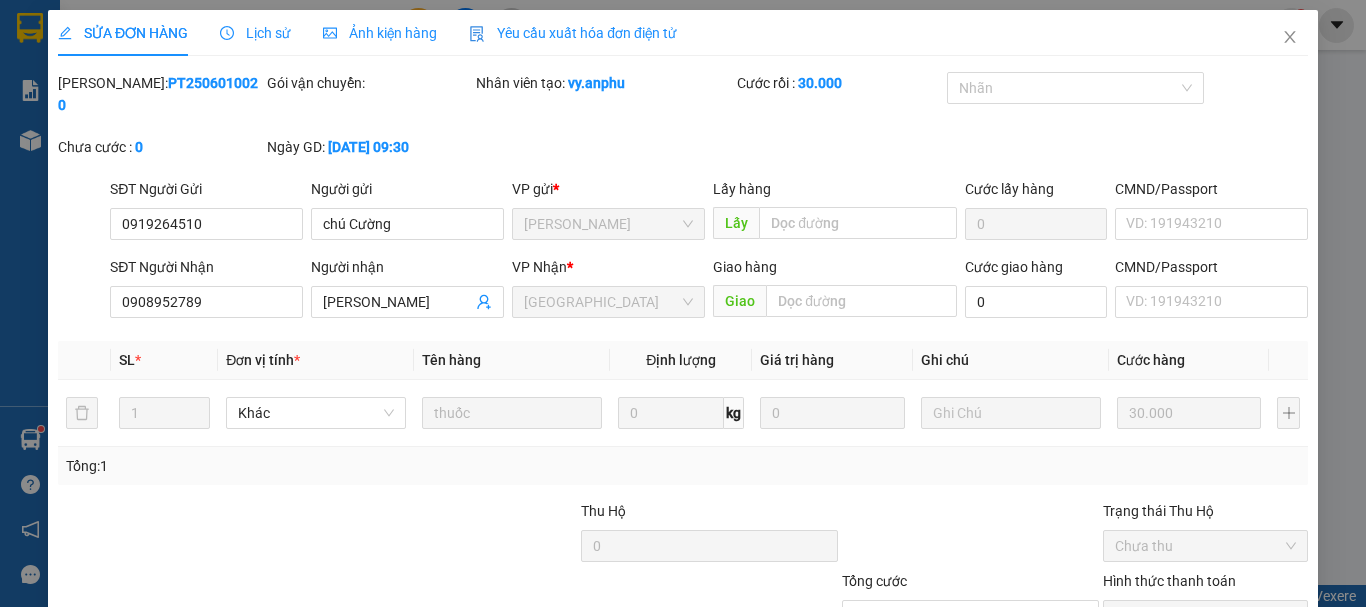 type on "0919264510" 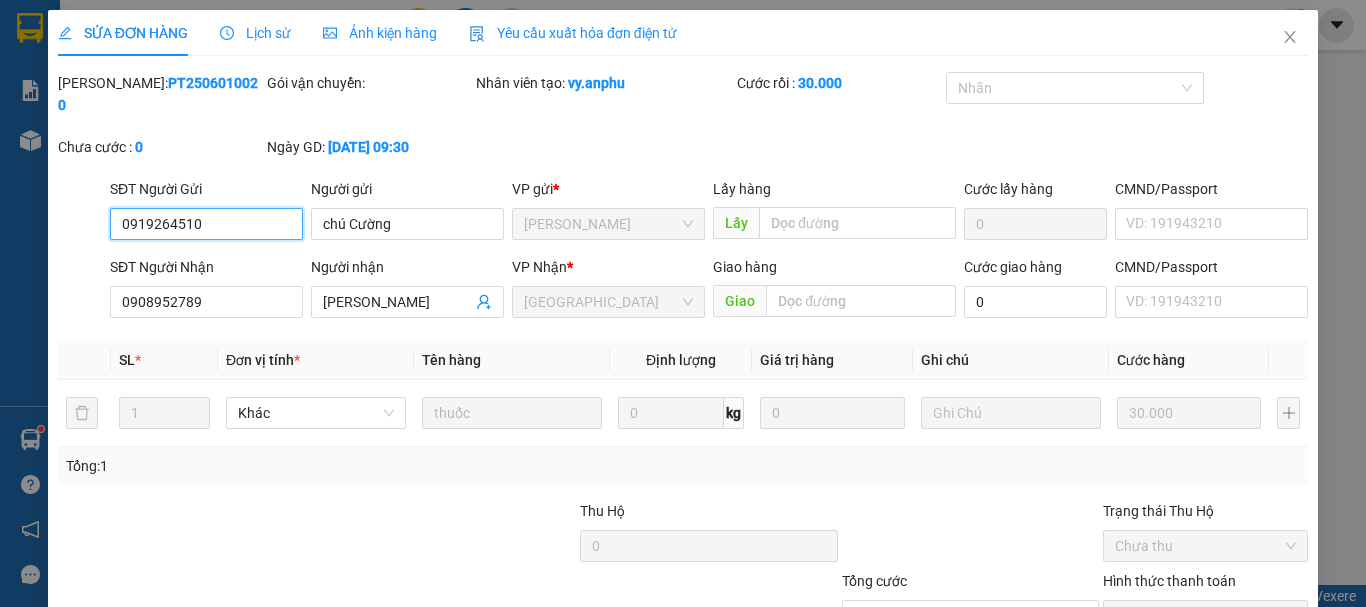 scroll, scrollTop: 137, scrollLeft: 0, axis: vertical 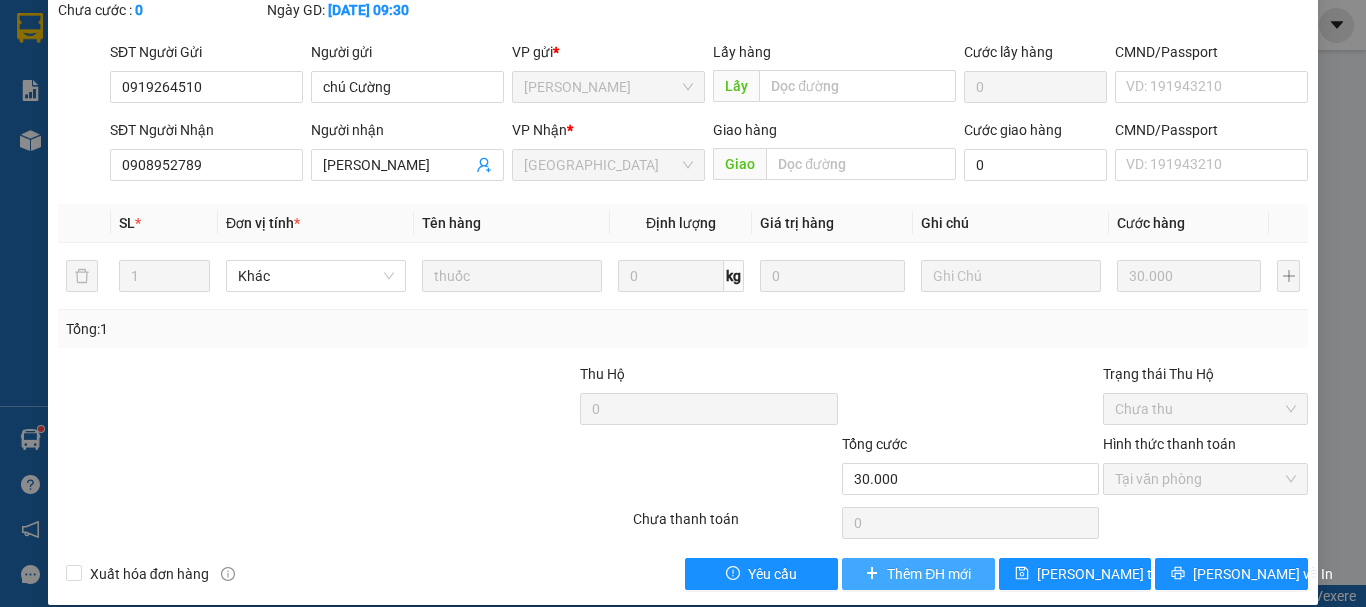 click on "Thêm ĐH mới" at bounding box center (918, 574) 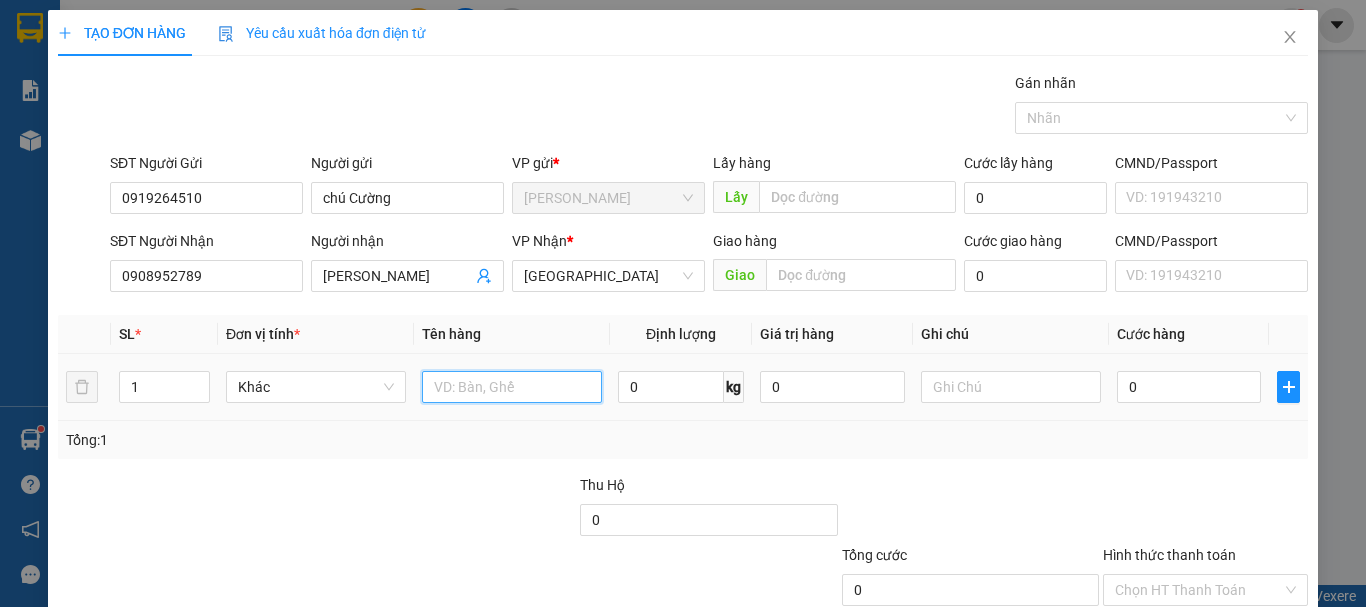 click at bounding box center [512, 387] 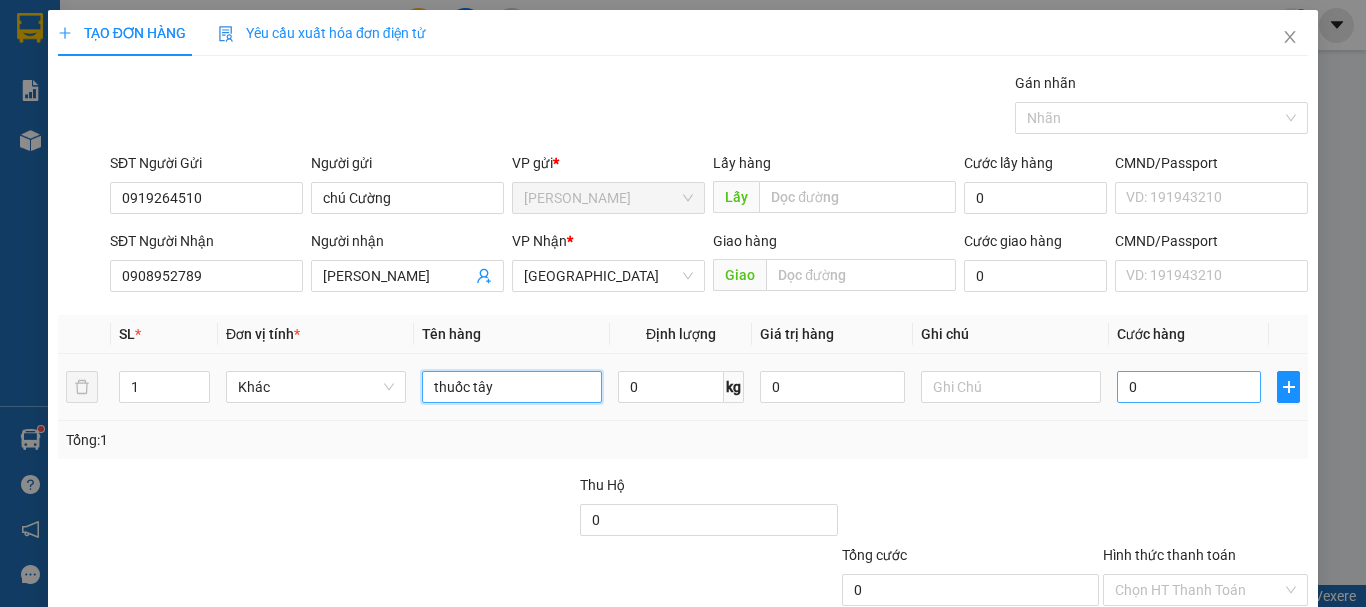 type on "thuốc tây" 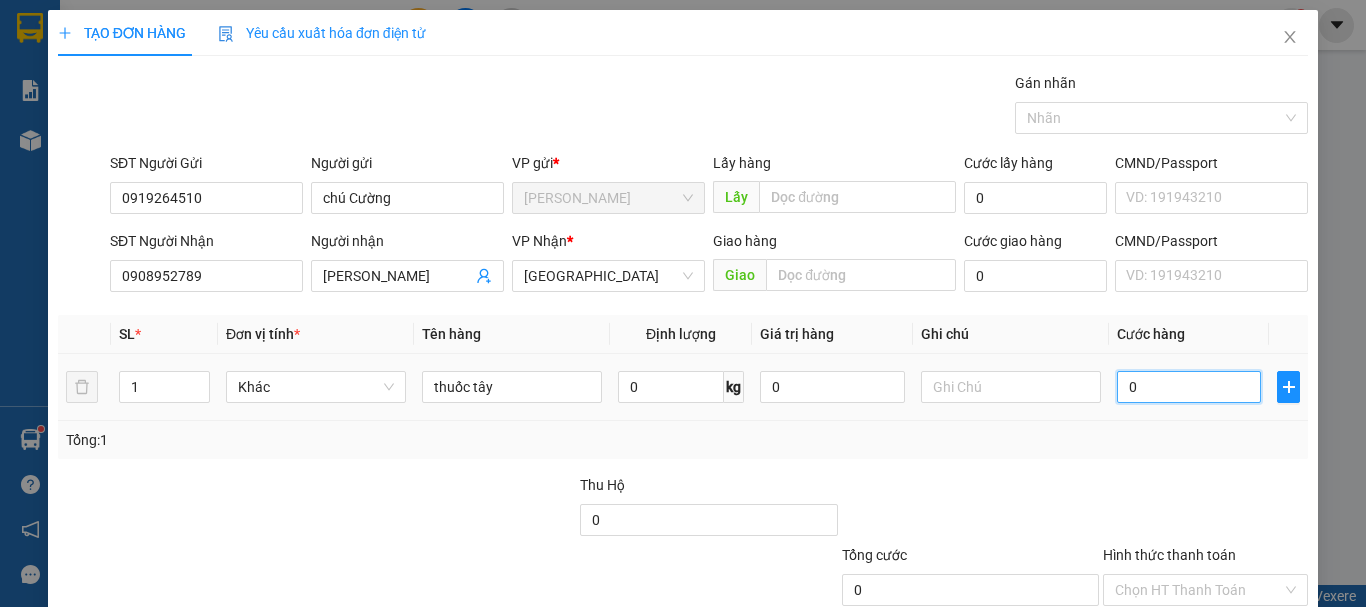 click on "0" at bounding box center [1189, 387] 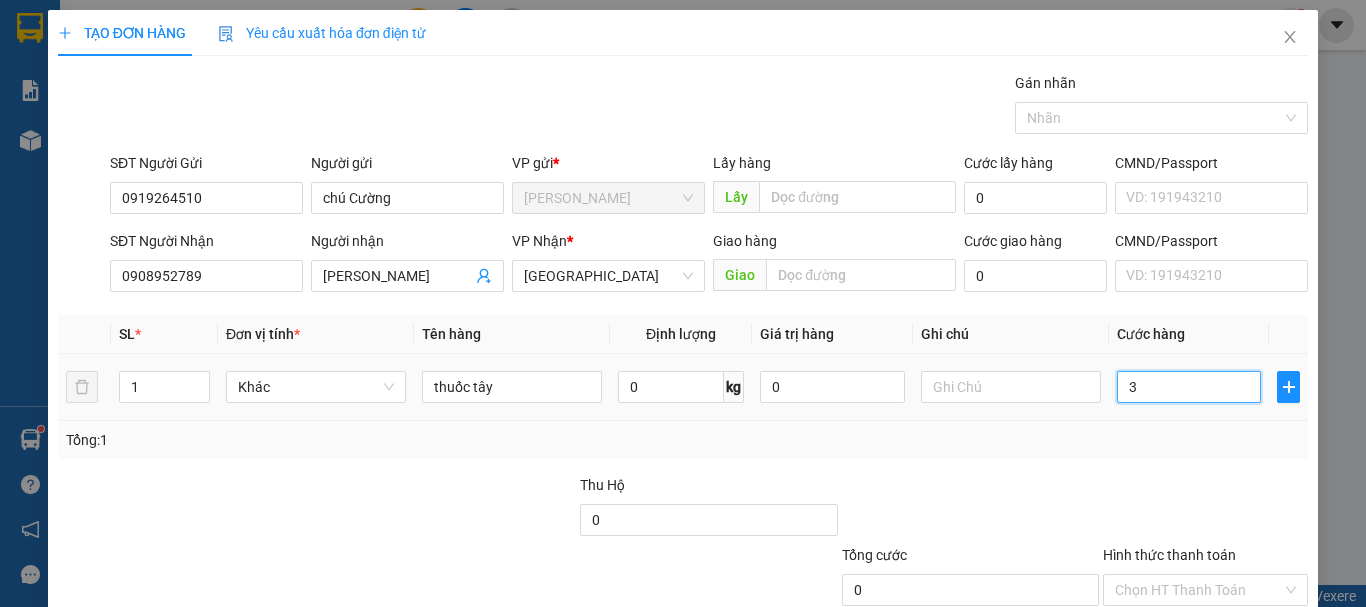 type on "3" 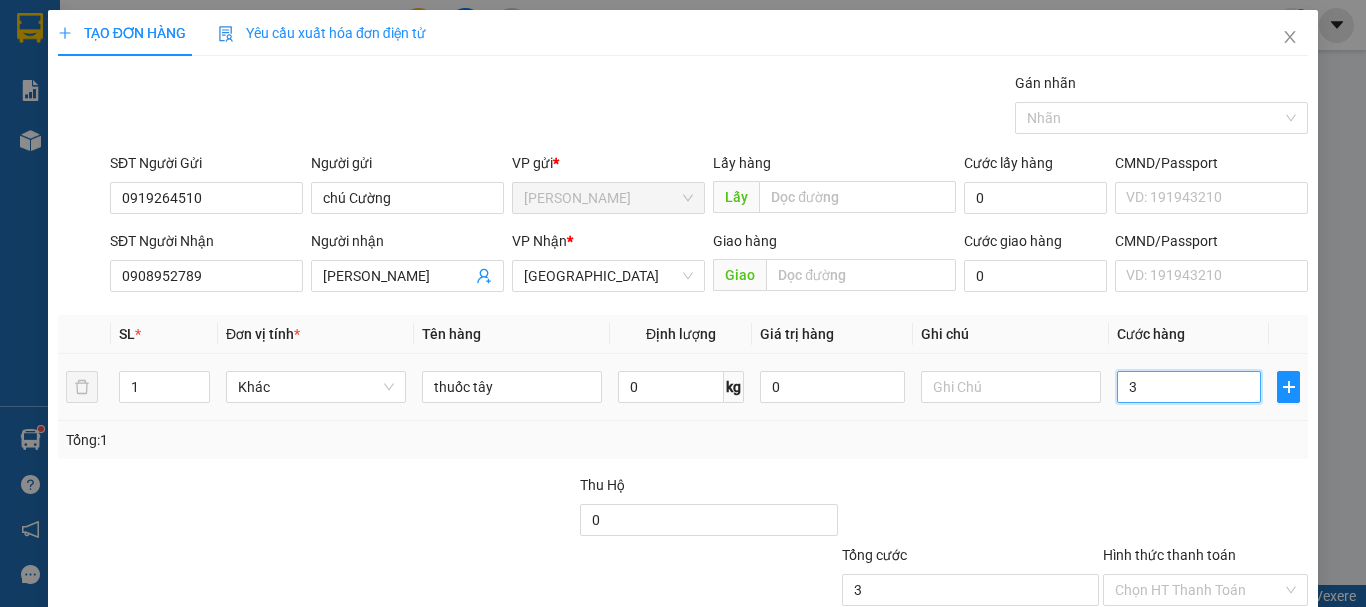 type on "30" 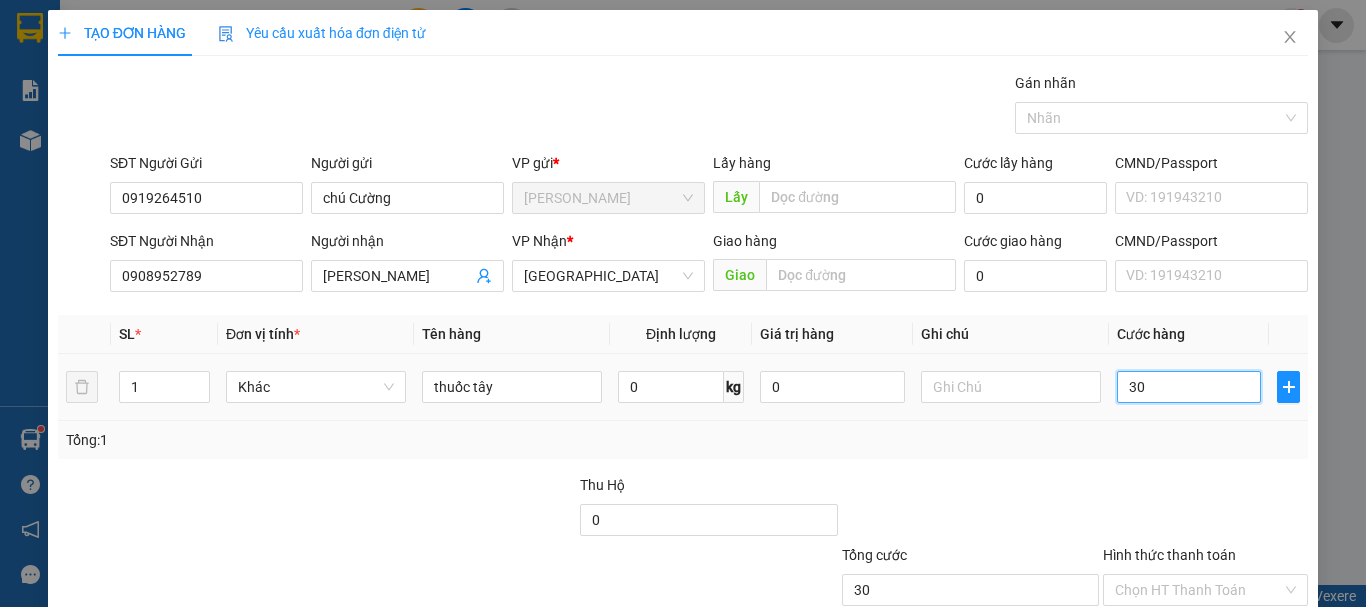 type on "30" 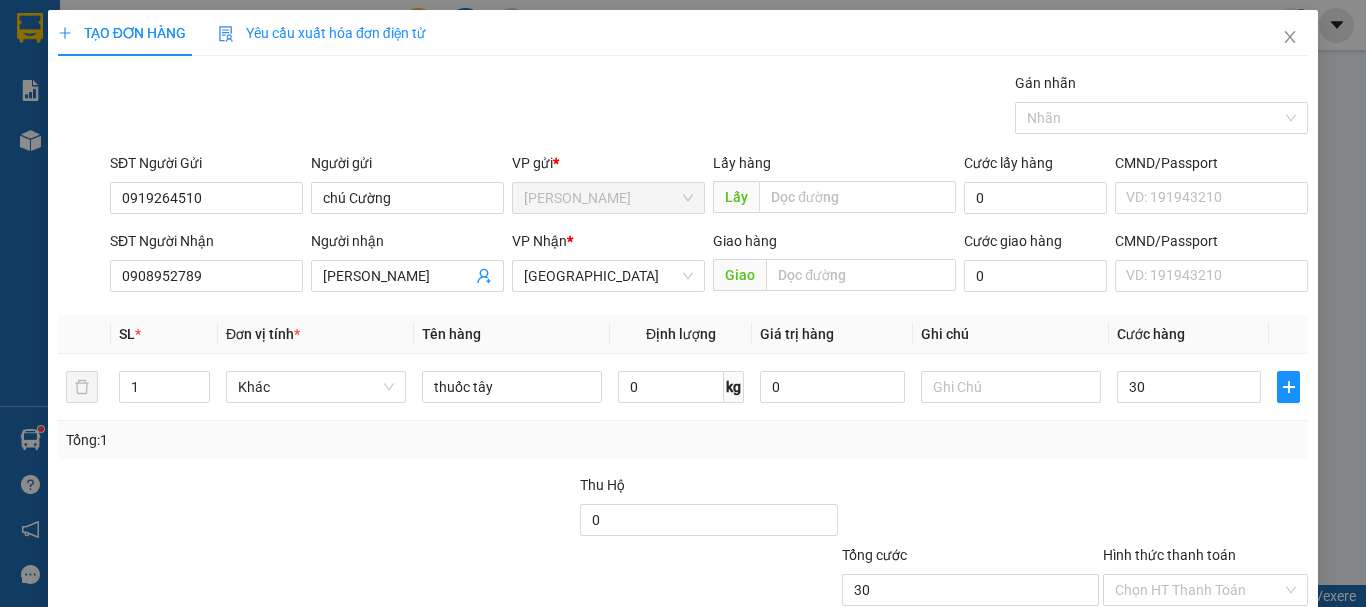 type on "30.000" 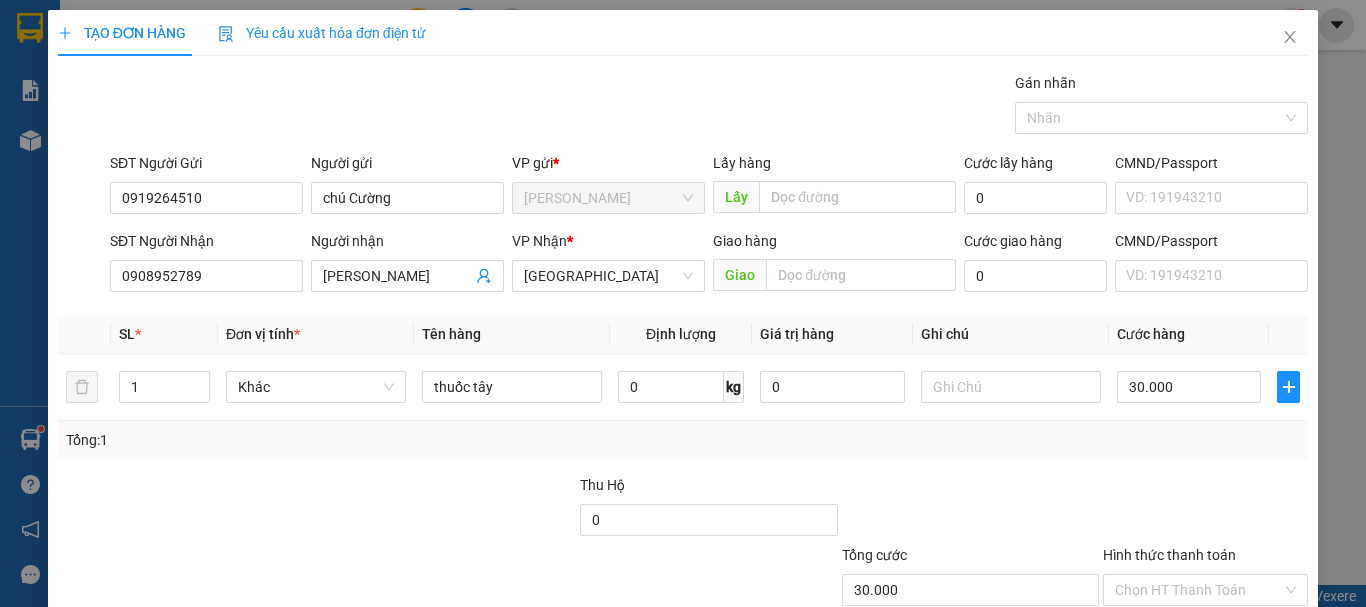 click on "Tổng:  1" at bounding box center (683, 440) 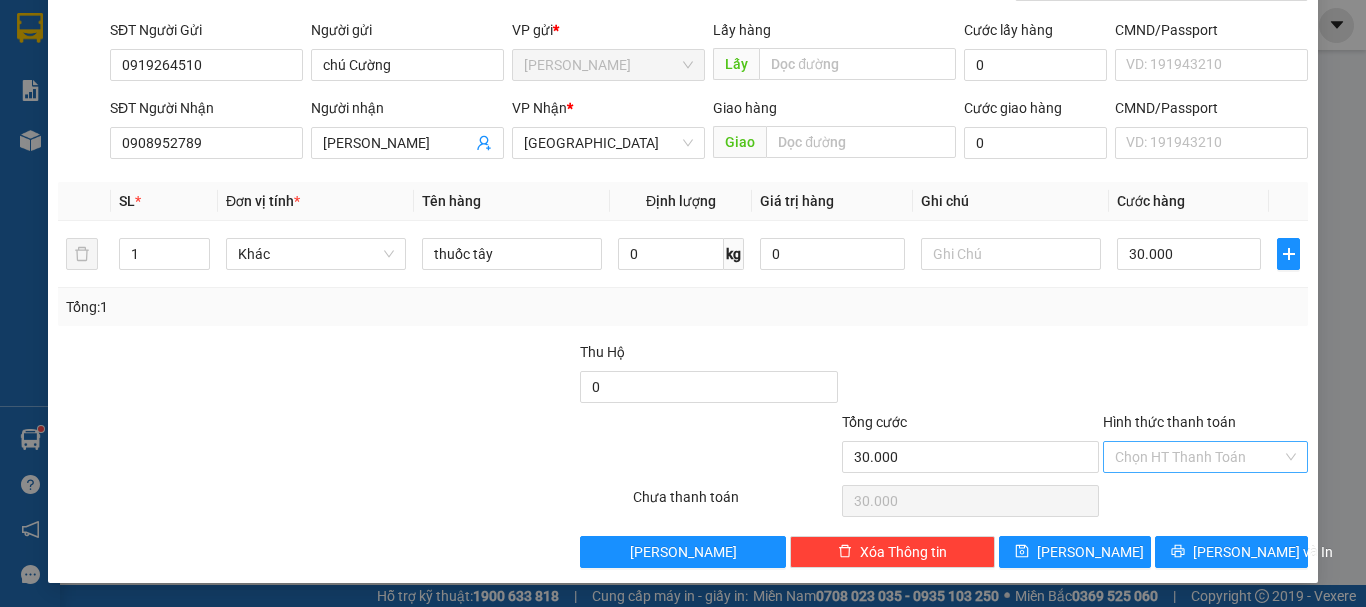 click on "Hình thức thanh toán" at bounding box center [1198, 457] 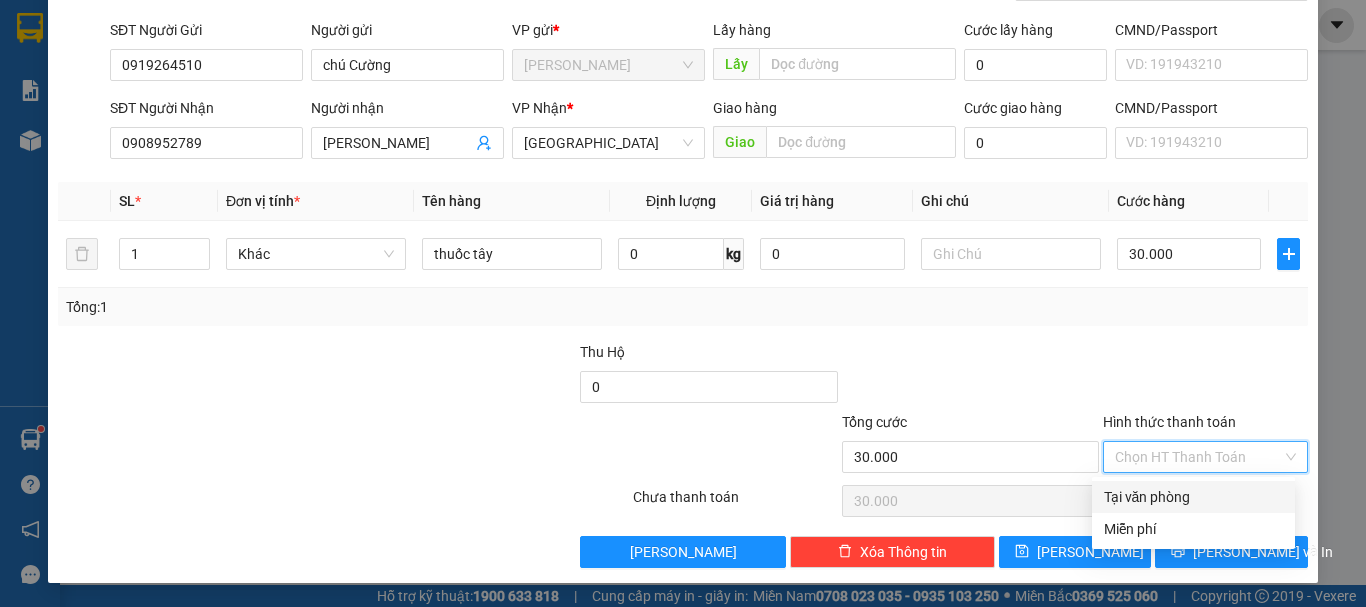 click on "Tại văn phòng" at bounding box center [1193, 497] 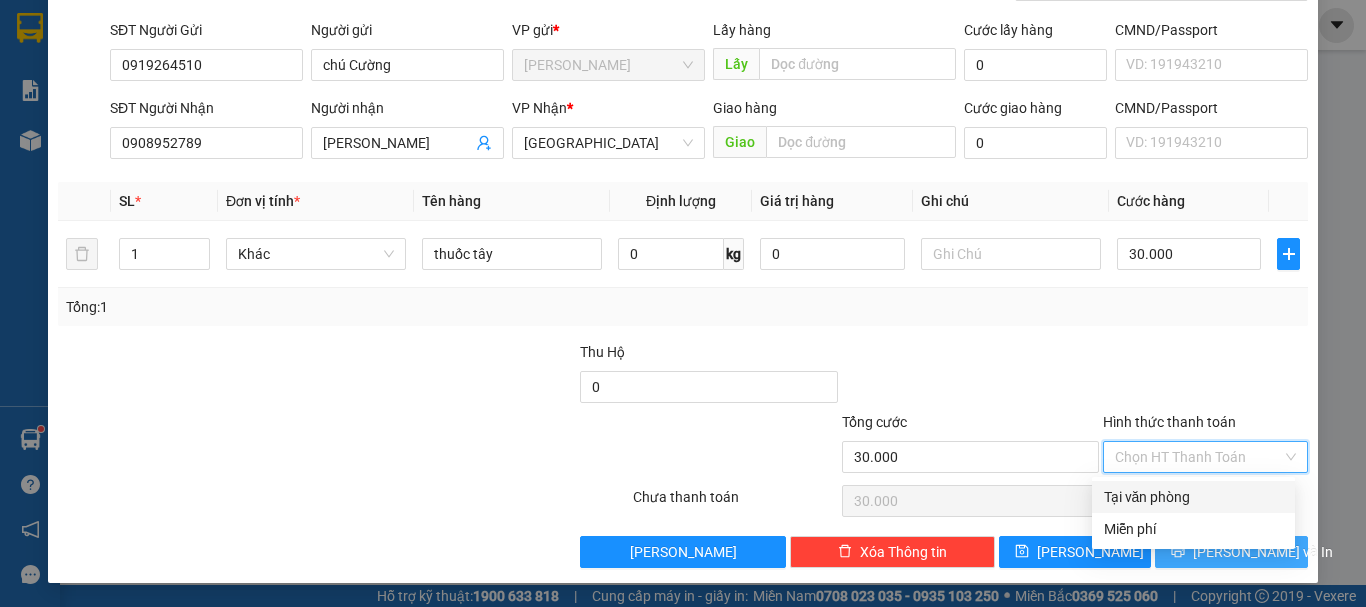 type on "0" 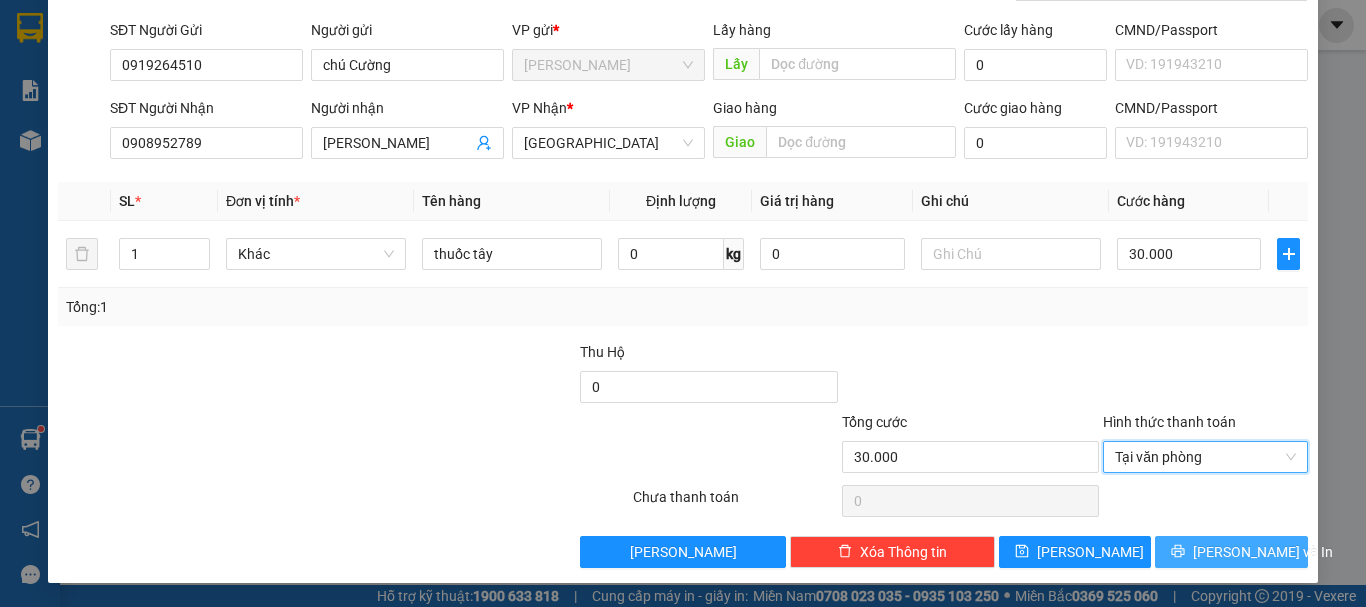 click on "[PERSON_NAME] và In" at bounding box center [1263, 552] 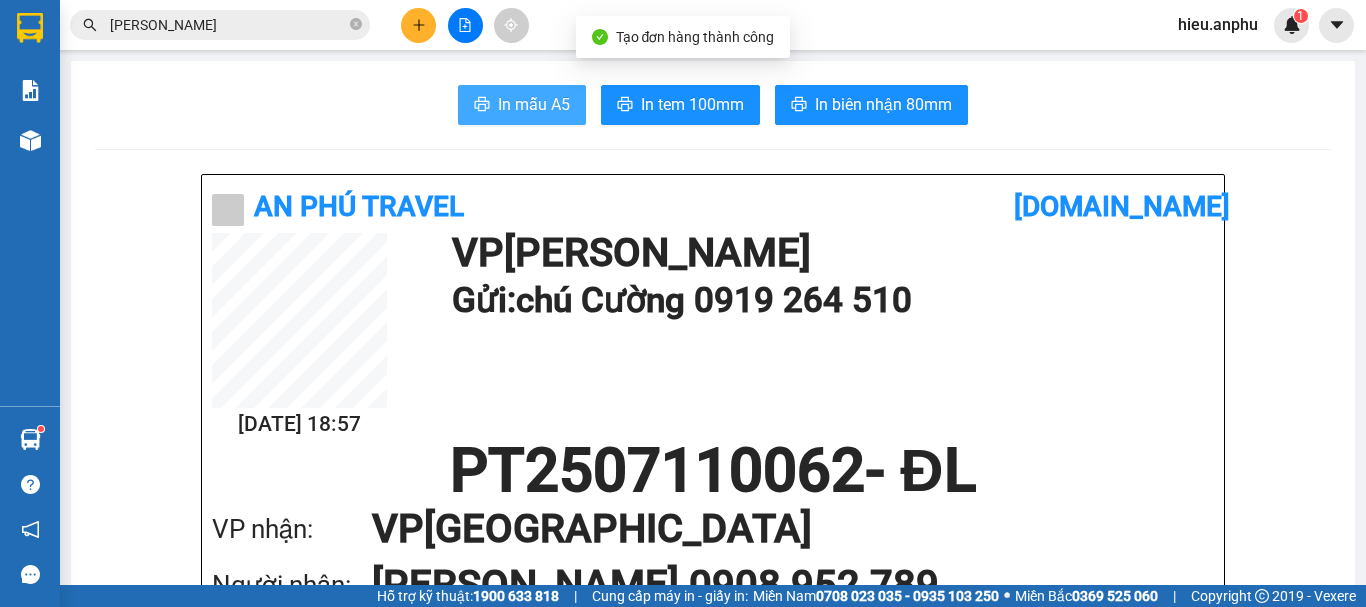 click on "In mẫu A5" at bounding box center (534, 104) 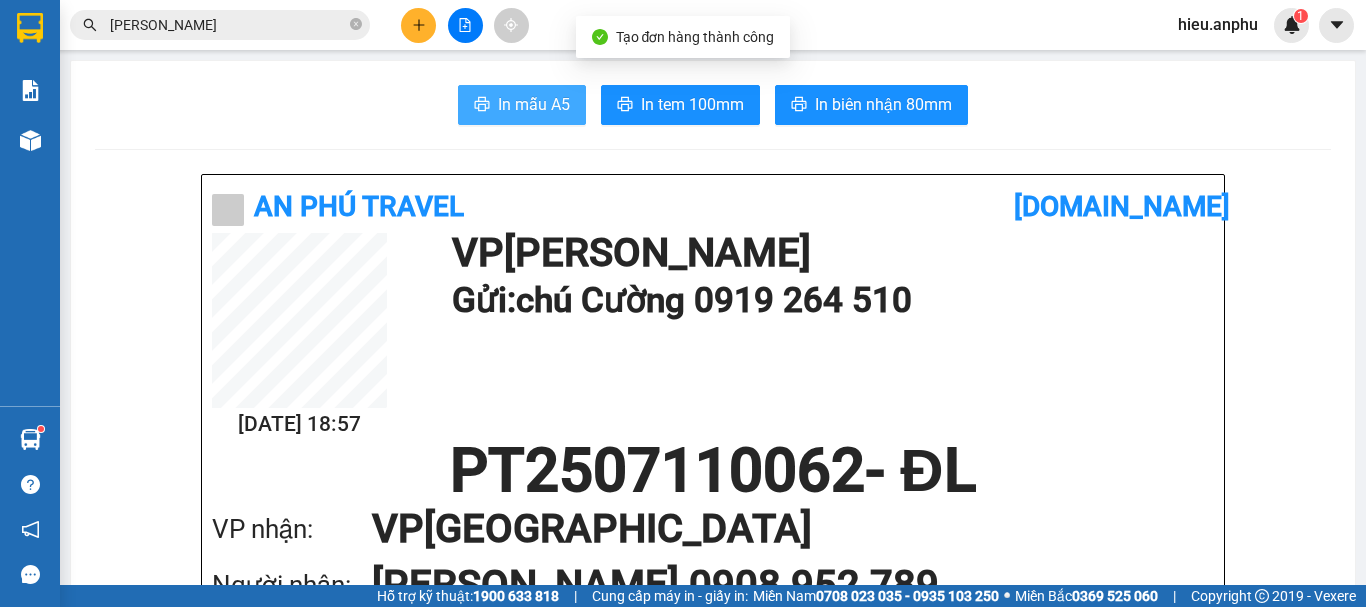 scroll, scrollTop: 0, scrollLeft: 0, axis: both 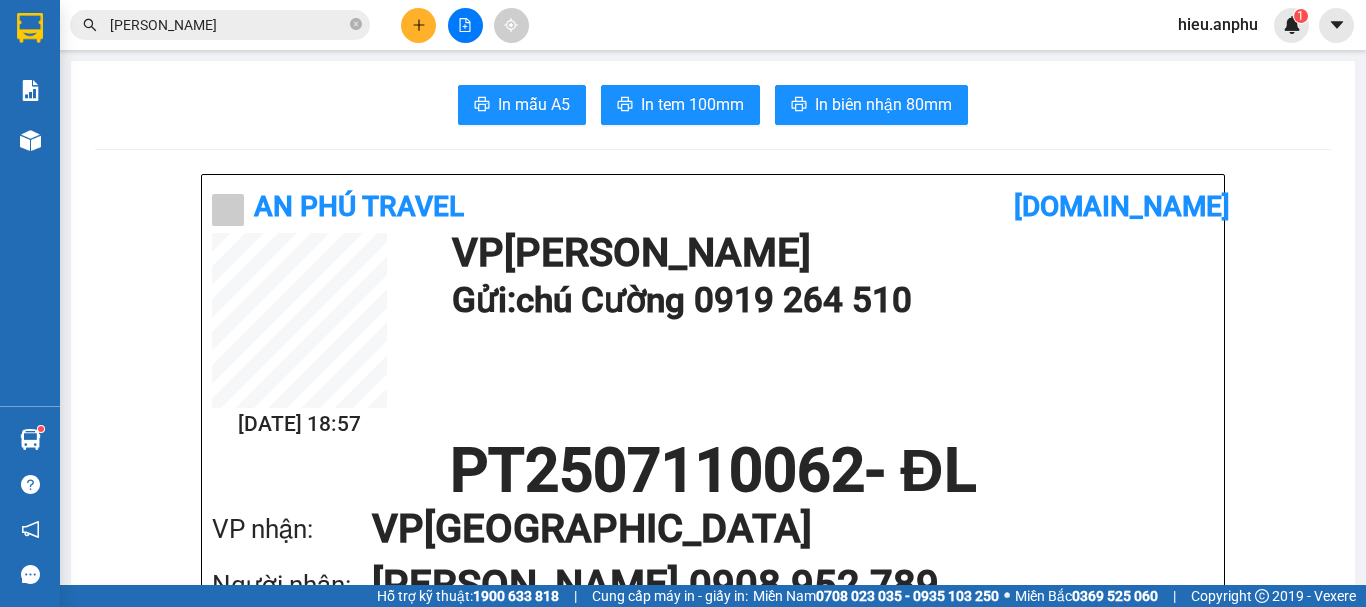 click at bounding box center (465, 25) 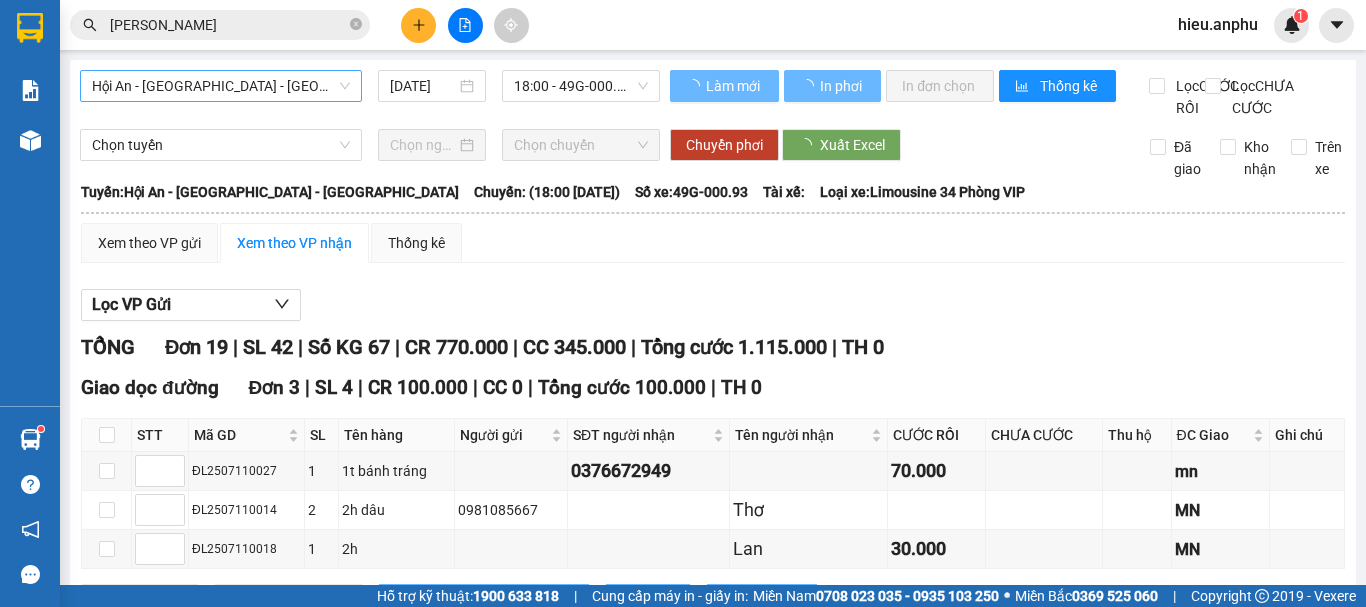 click on "Hội An - [GEOGRAPHIC_DATA] - [GEOGRAPHIC_DATA]" at bounding box center [221, 86] 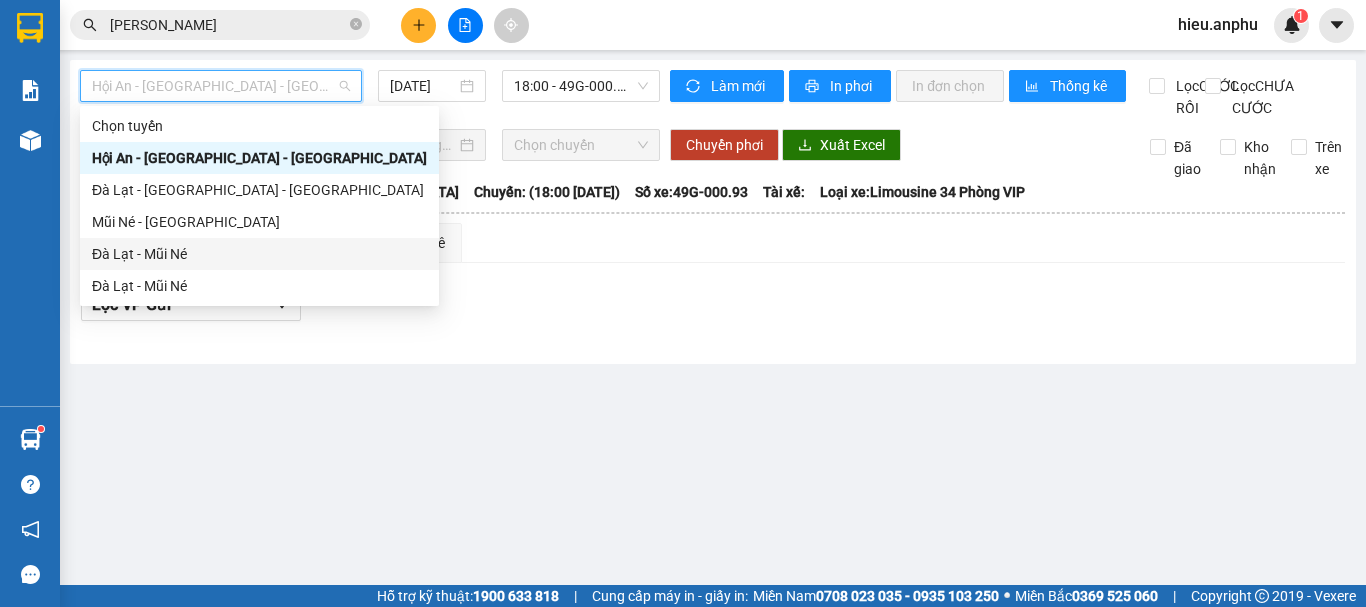 drag, startPoint x: 129, startPoint y: 254, endPoint x: 528, endPoint y: 145, distance: 413.6206 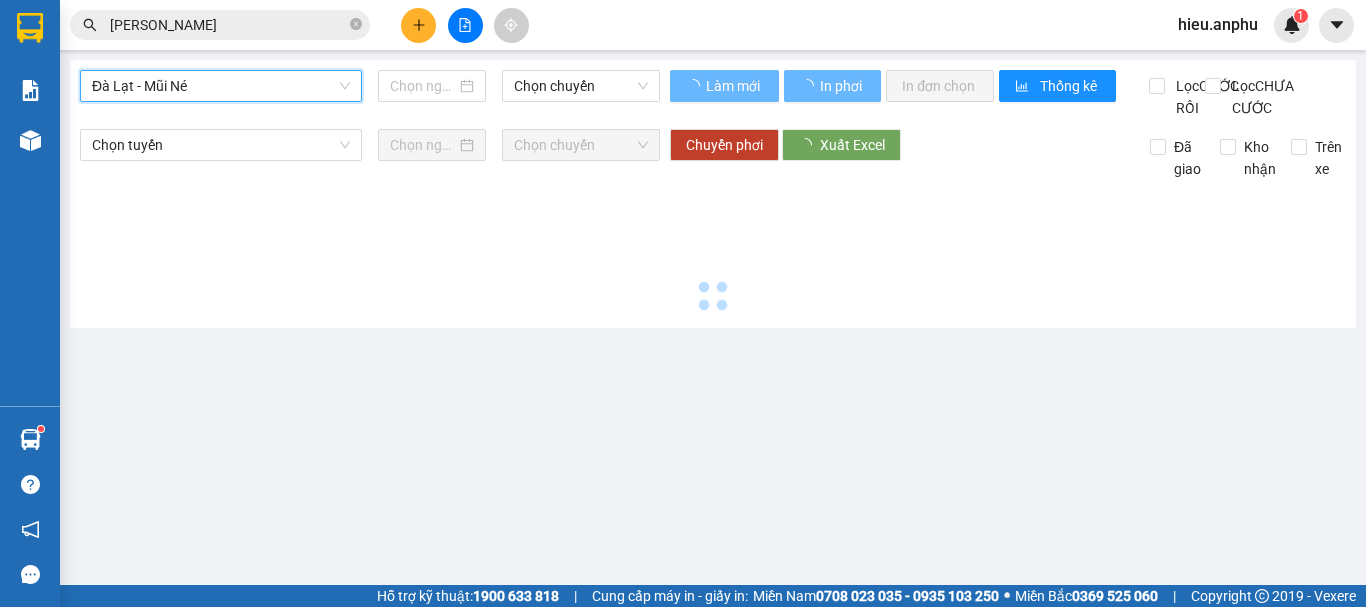 type on "[DATE]" 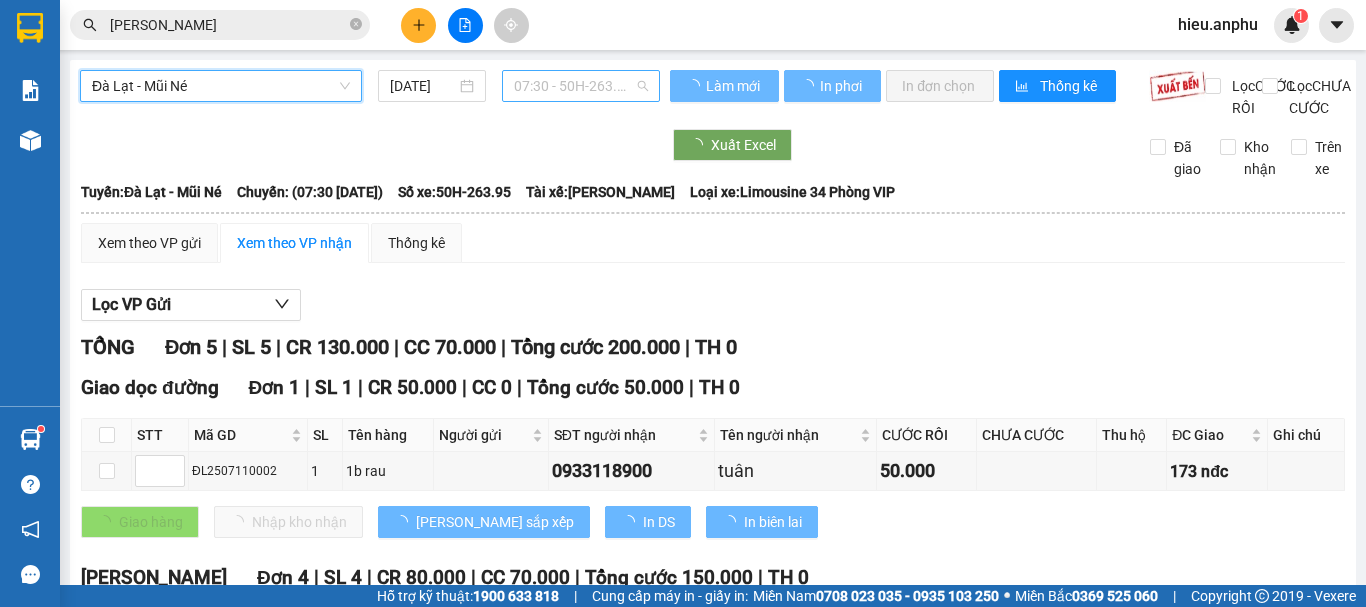 click on "07:30     - 50H-263.95" at bounding box center [581, 86] 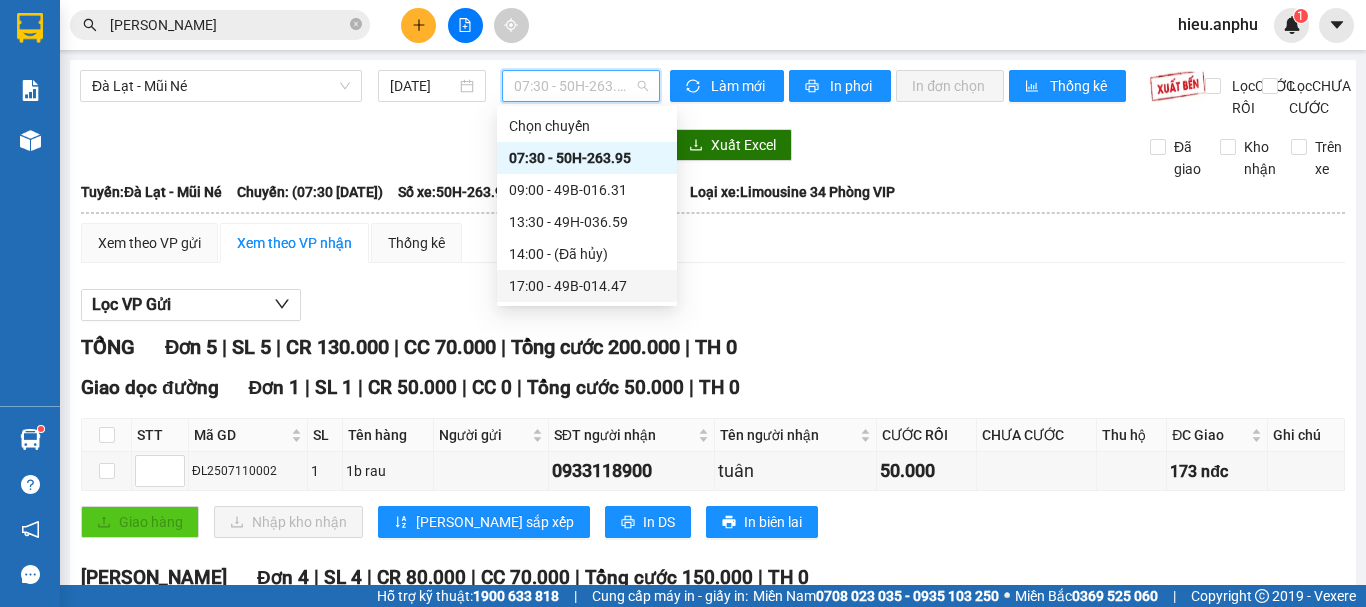 click on "17:00     - 49B-014.47" at bounding box center (587, 286) 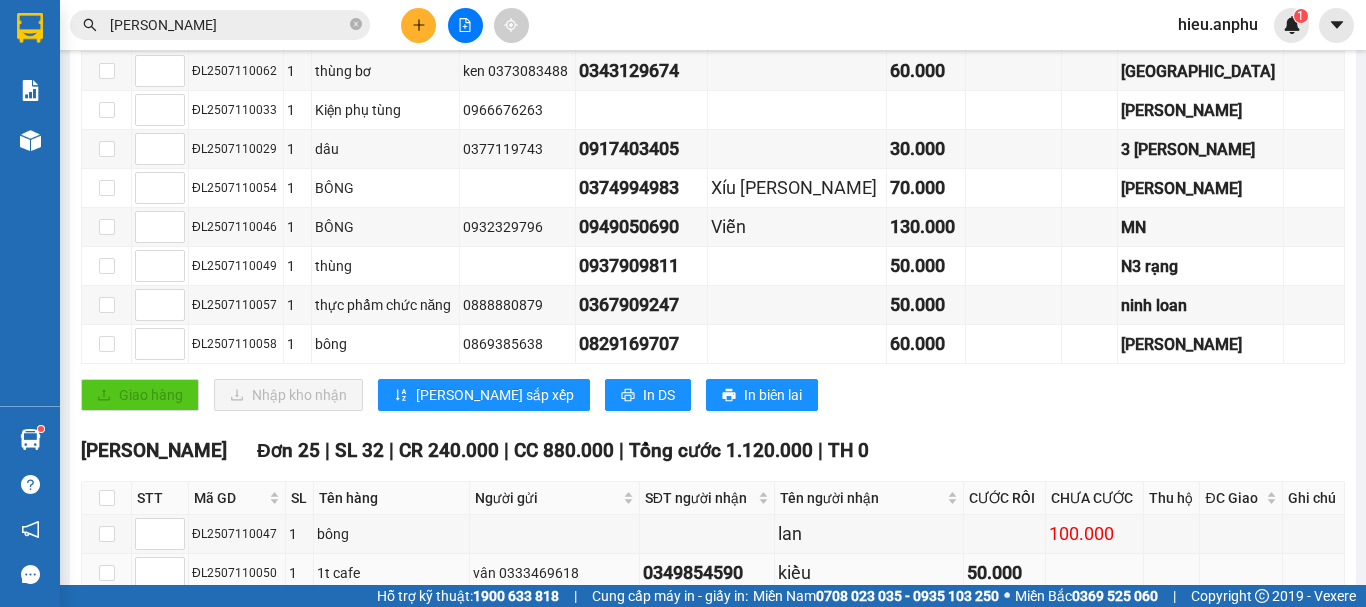 scroll, scrollTop: 600, scrollLeft: 0, axis: vertical 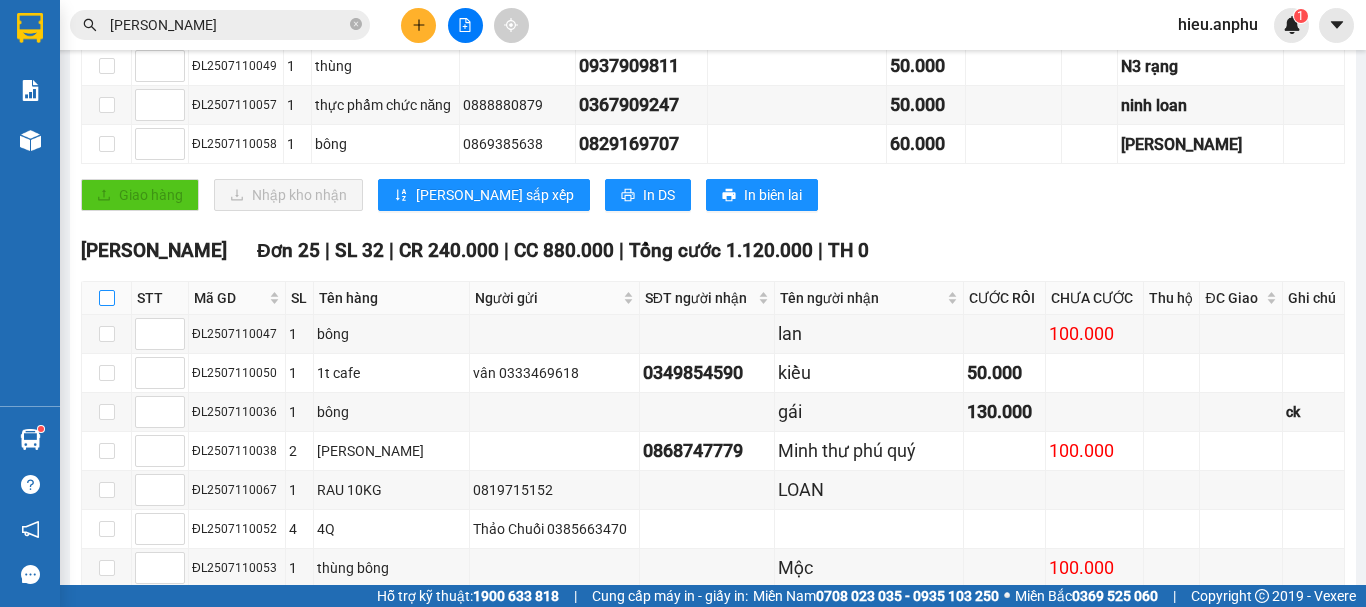 click at bounding box center [107, 298] 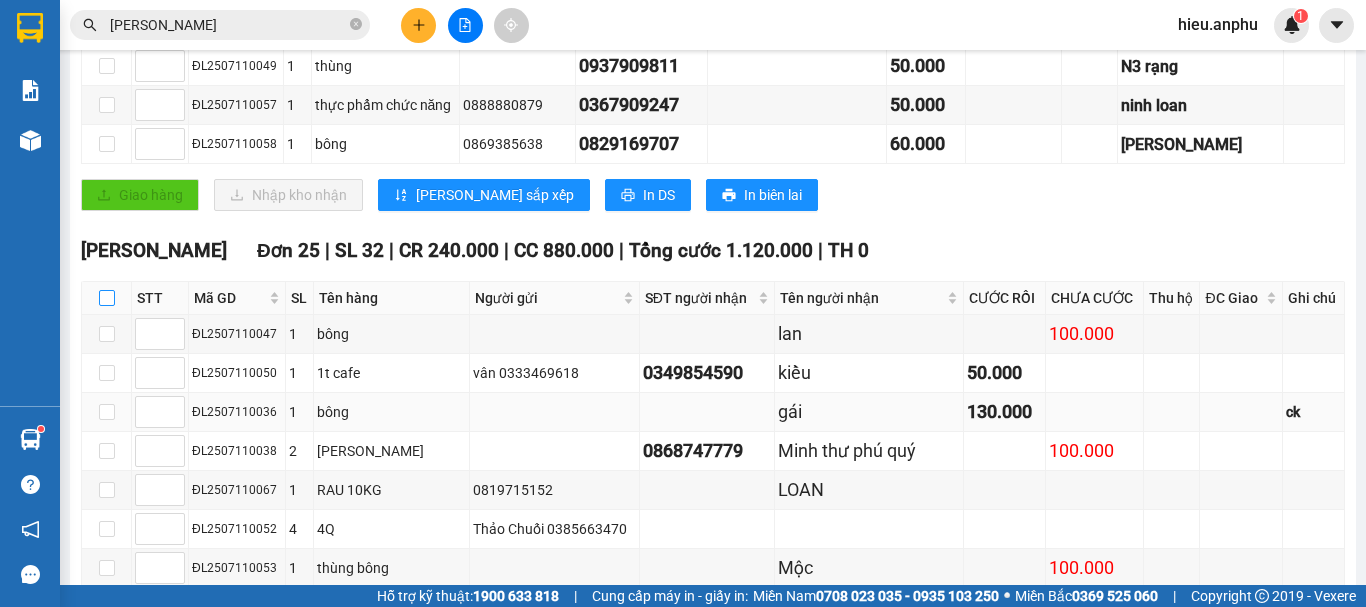 checkbox on "true" 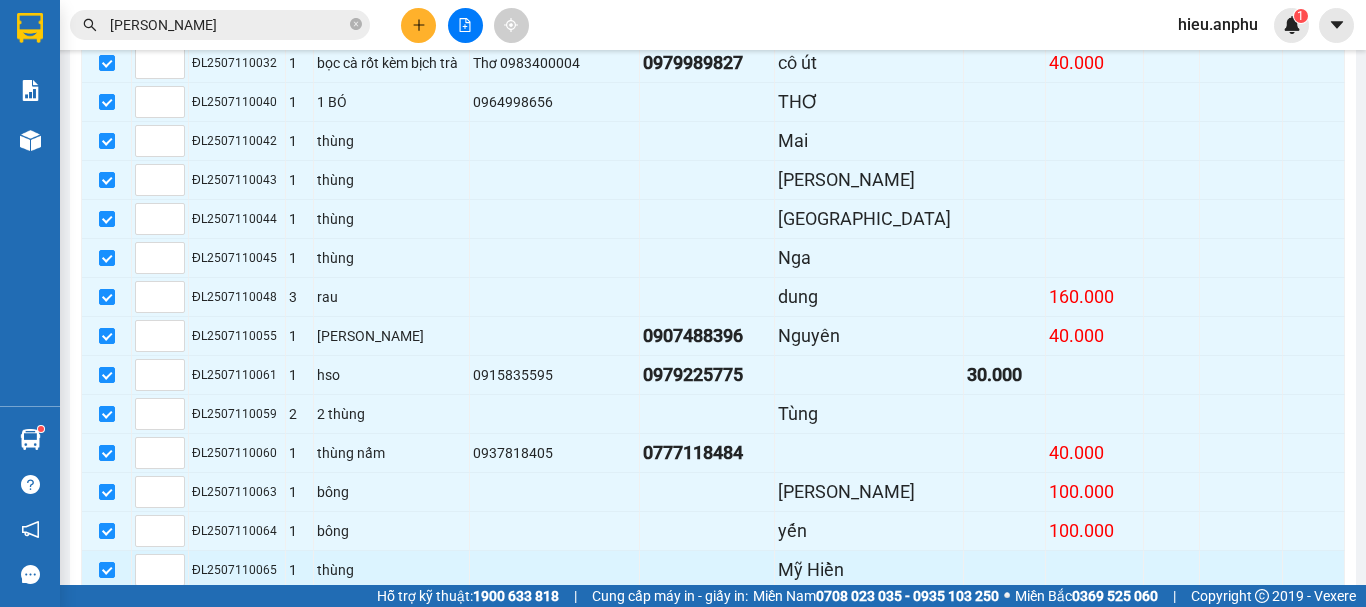 scroll, scrollTop: 1430, scrollLeft: 0, axis: vertical 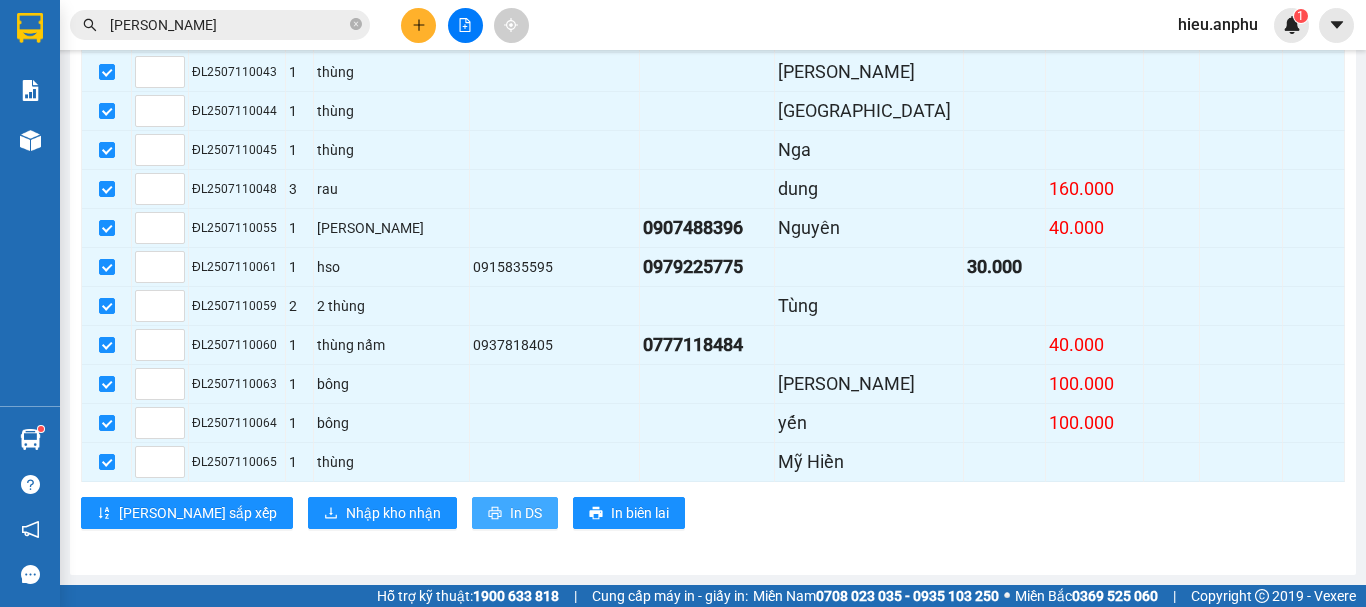 drag, startPoint x: 420, startPoint y: 510, endPoint x: 444, endPoint y: 491, distance: 30.610456 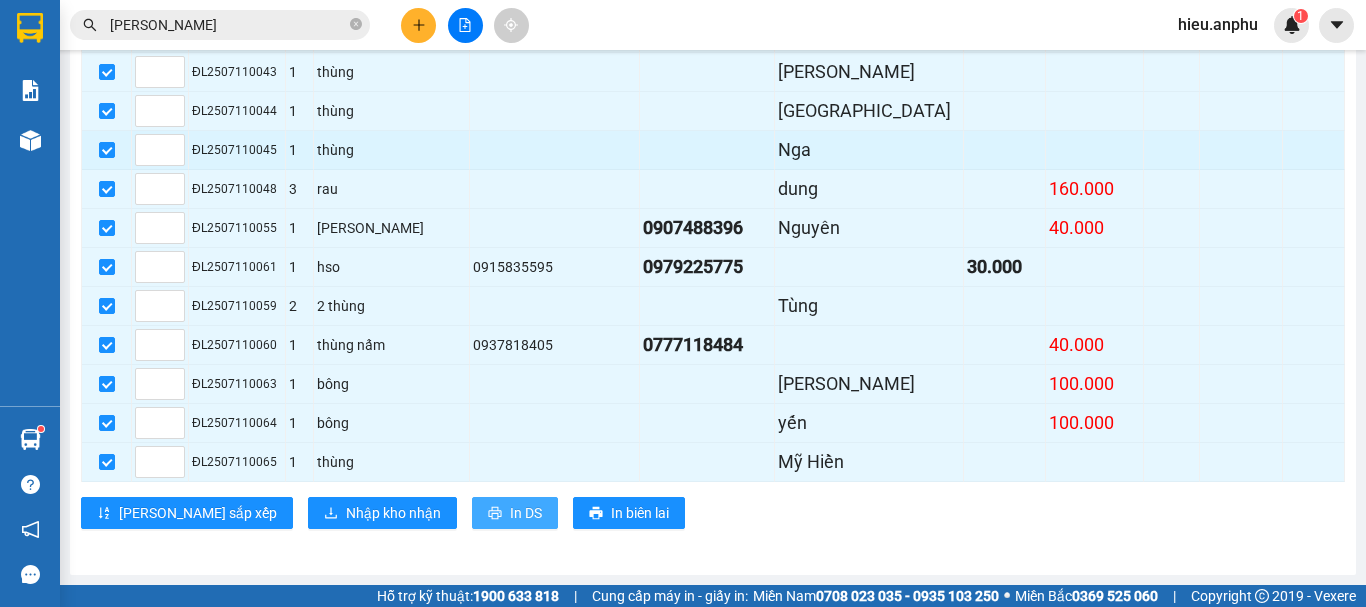 scroll, scrollTop: 0, scrollLeft: 0, axis: both 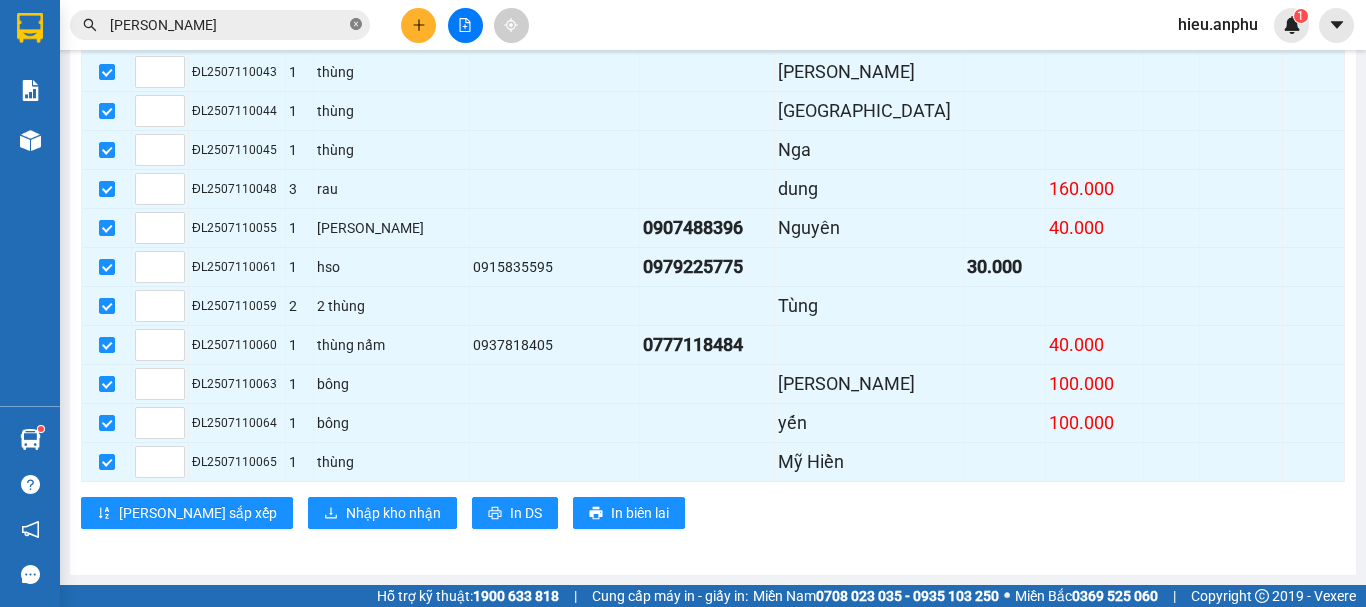 click 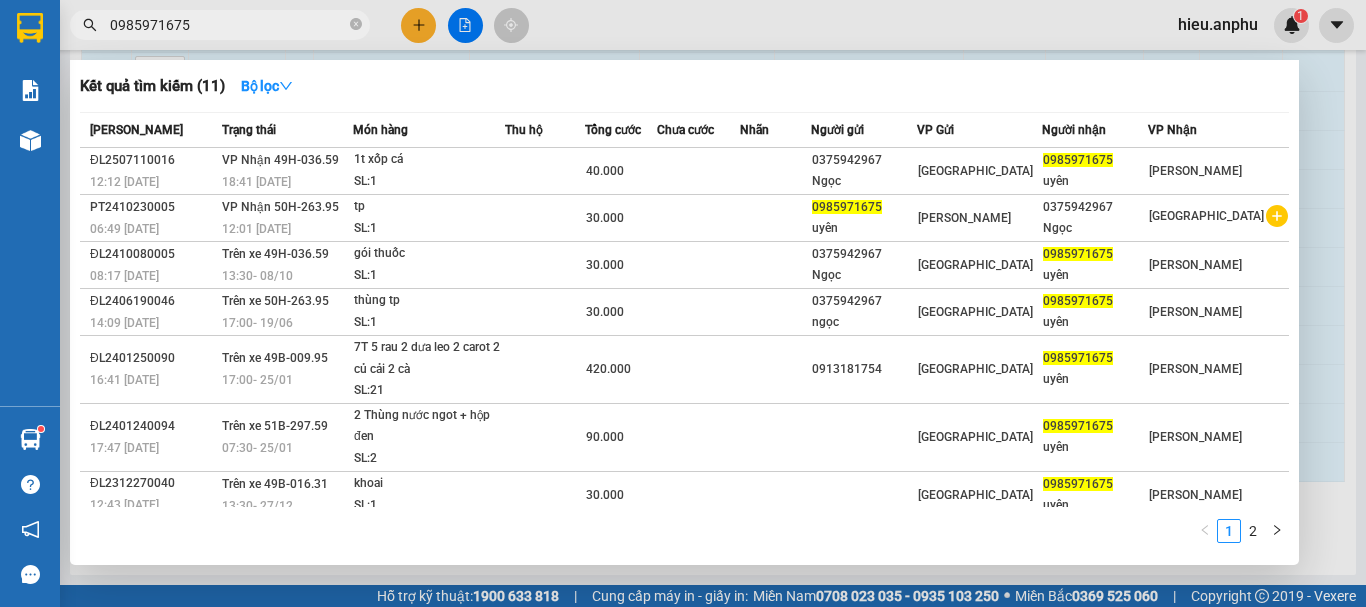 type on "0985971675" 